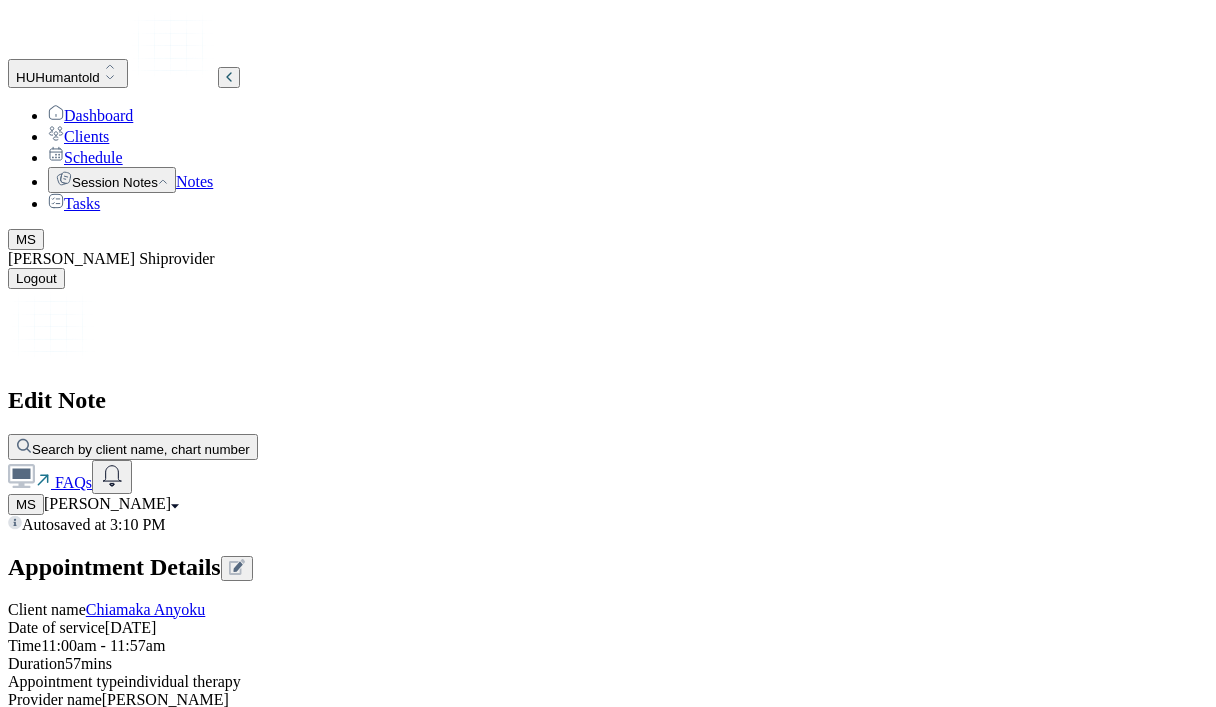 scroll, scrollTop: 0, scrollLeft: 0, axis: both 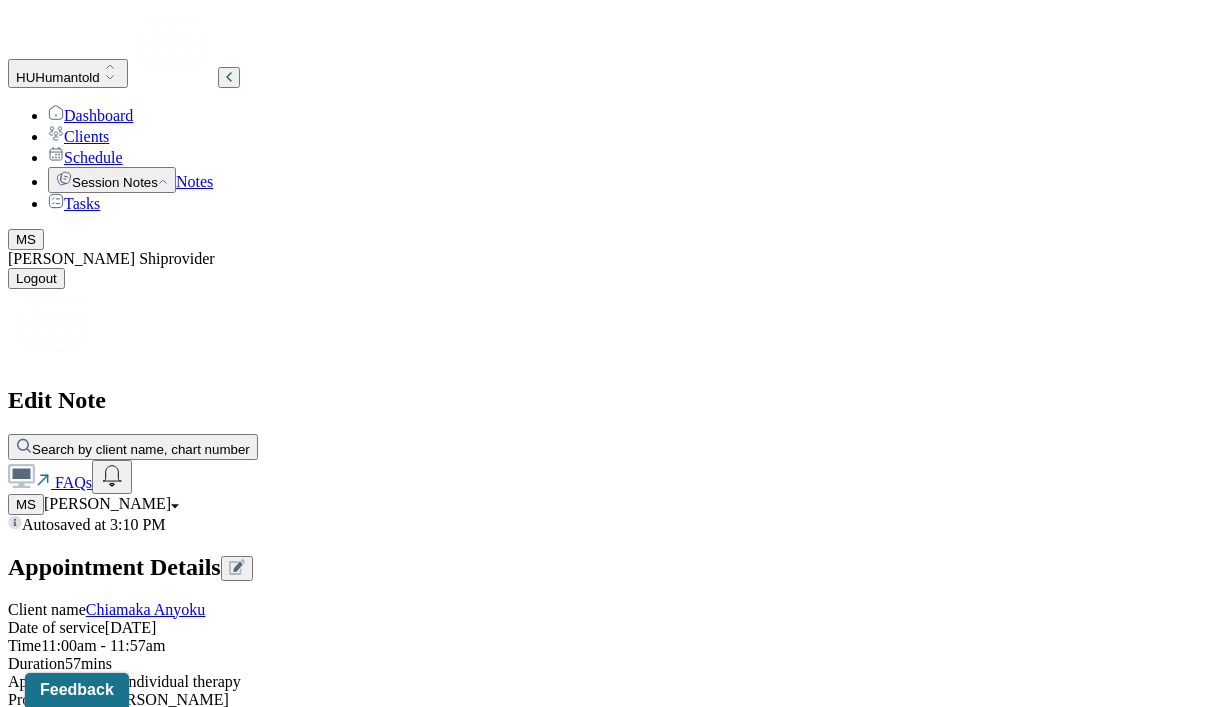 click on "Client is not making change towards this goal, evidenced by" at bounding box center [178, 3796] 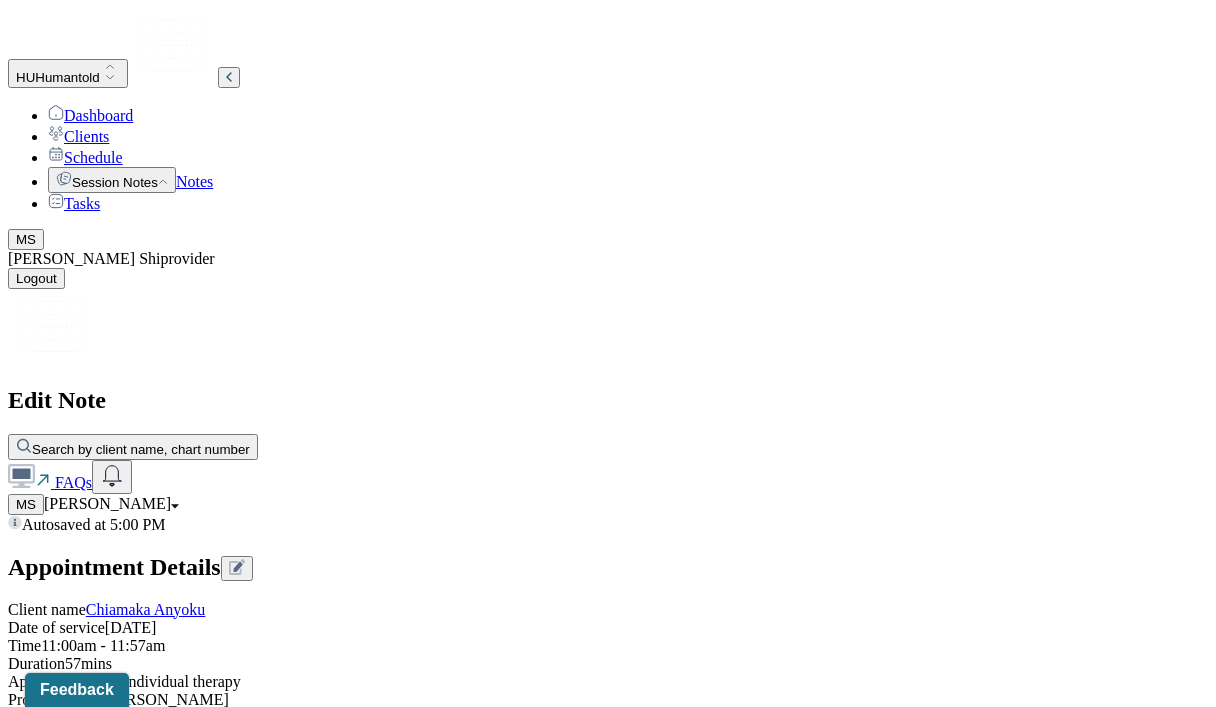 scroll, scrollTop: 3696, scrollLeft: 0, axis: vertical 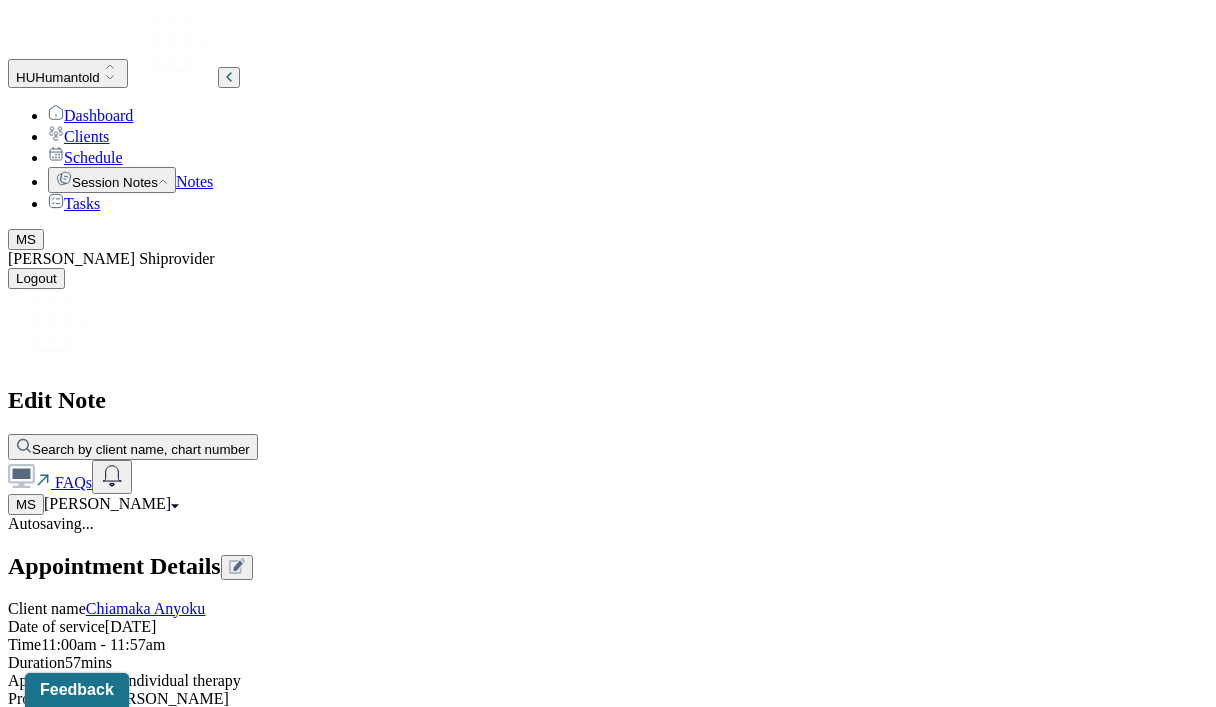 click on "Client is not making change towards this goal, evidenced by difficulties communicating effectively with partner" at bounding box center (242, 3979) 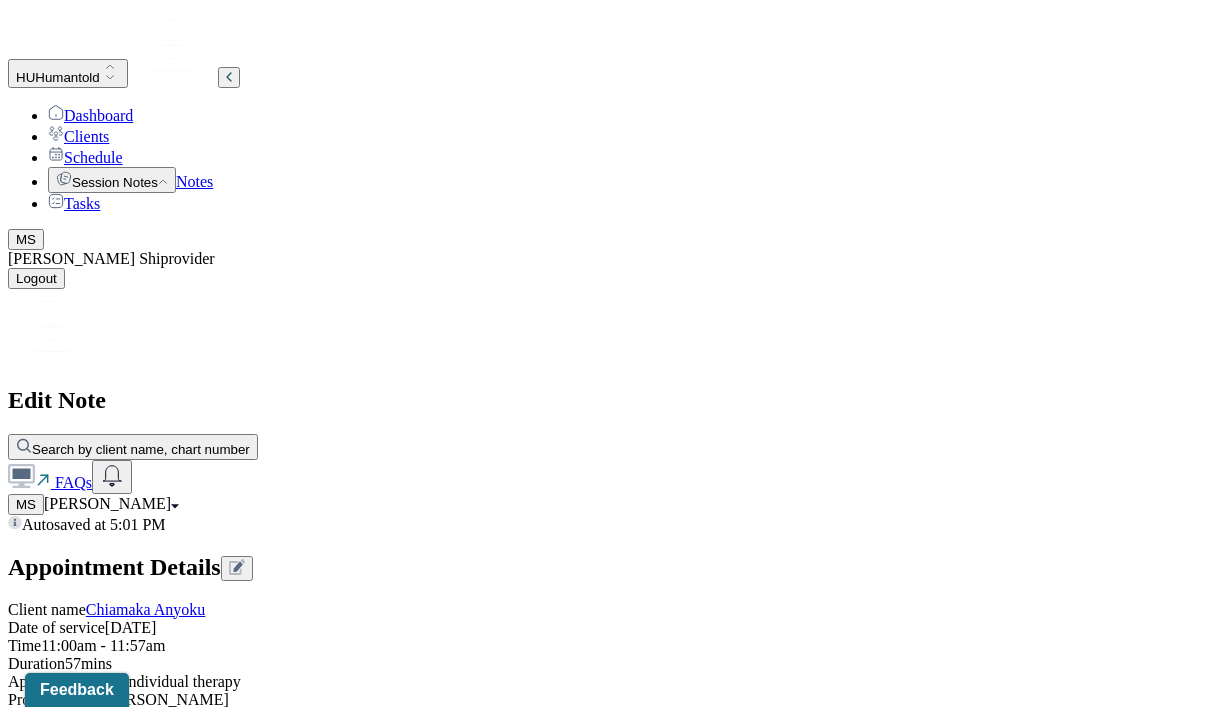 scroll, scrollTop: 3806, scrollLeft: 0, axis: vertical 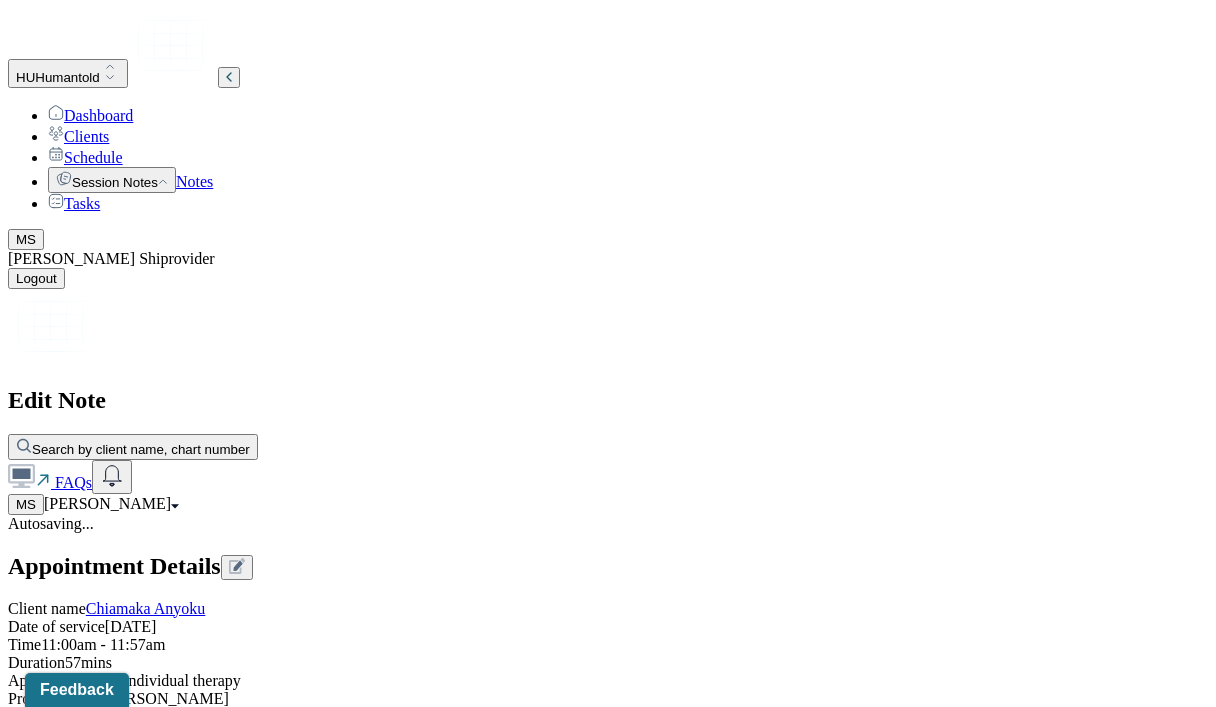 drag, startPoint x: 1110, startPoint y: 353, endPoint x: 418, endPoint y: 502, distance: 707.85944 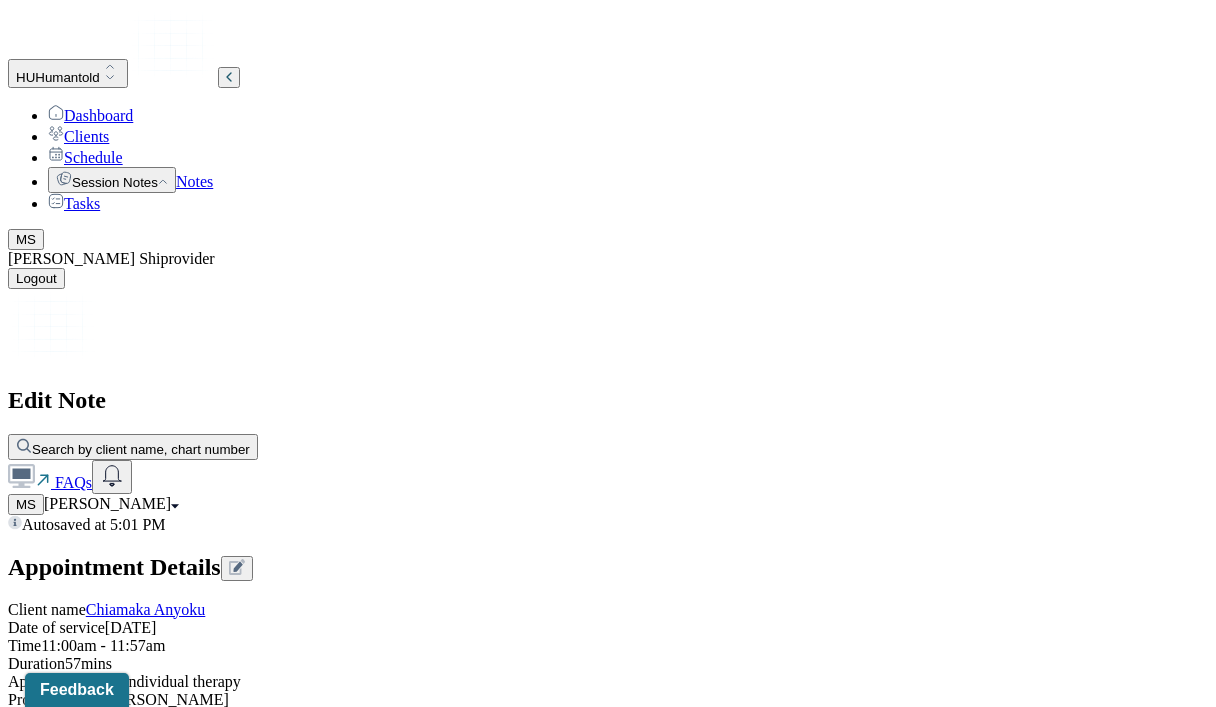 type on "MS" 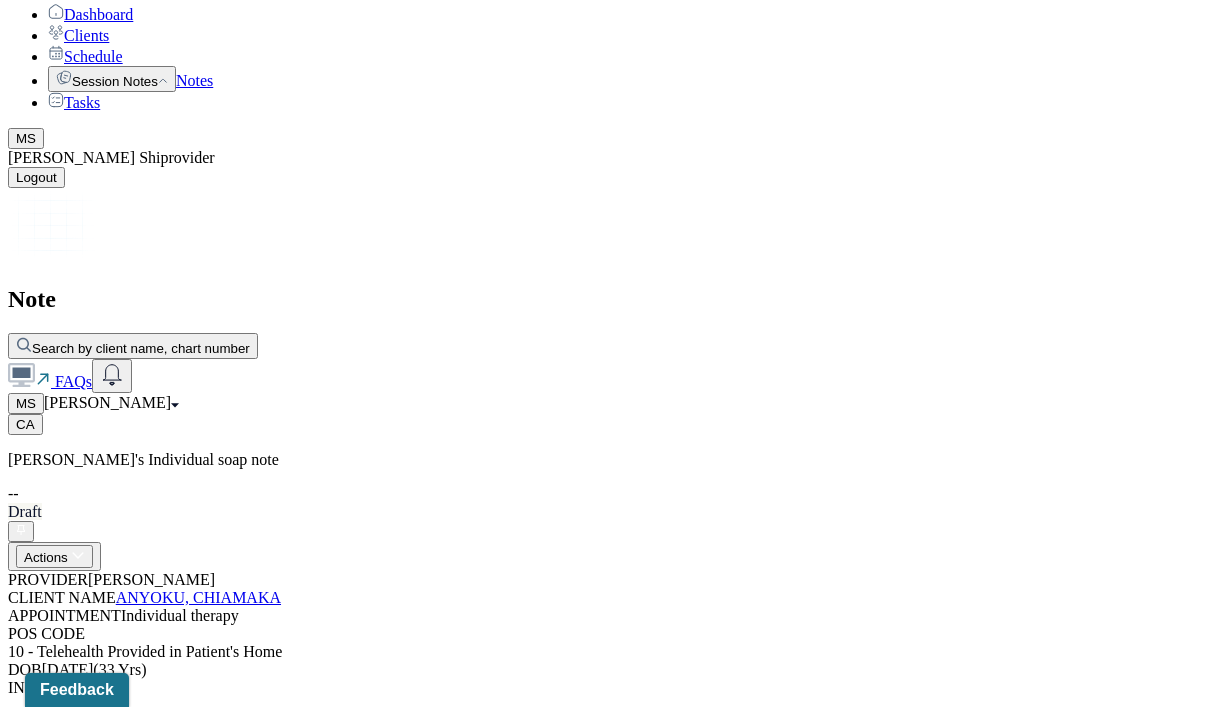 scroll, scrollTop: 0, scrollLeft: 0, axis: both 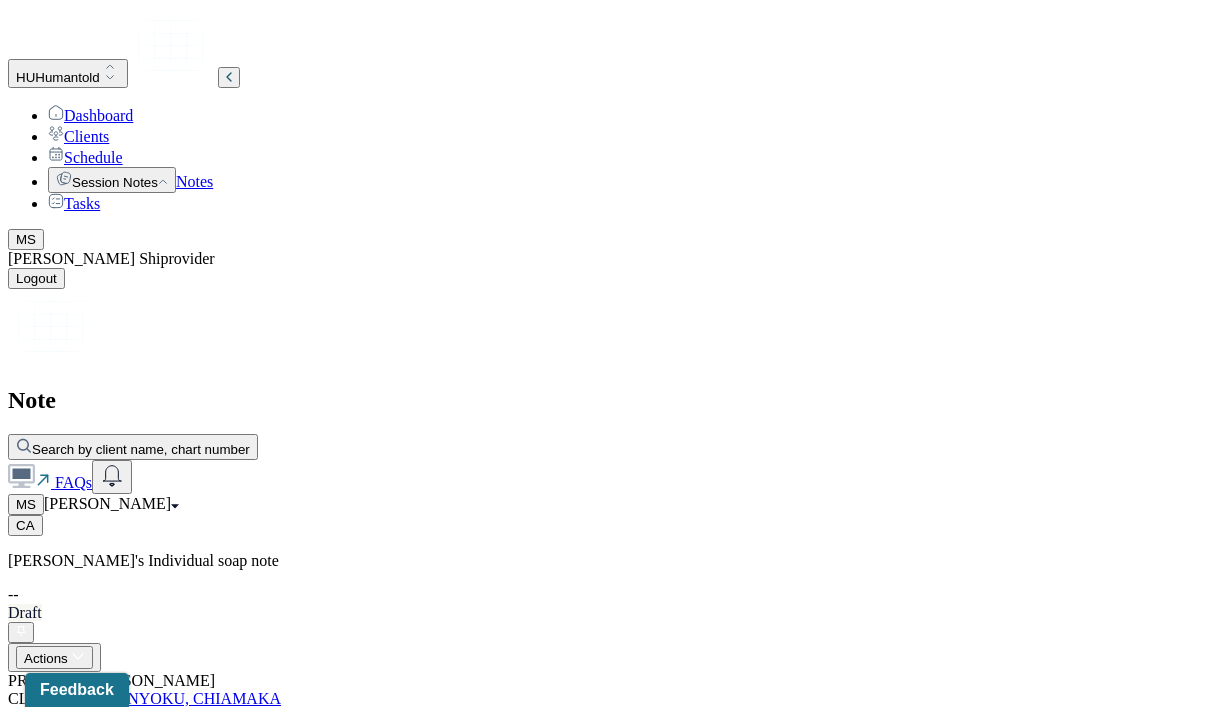 click on "Actions" at bounding box center (54, 657) 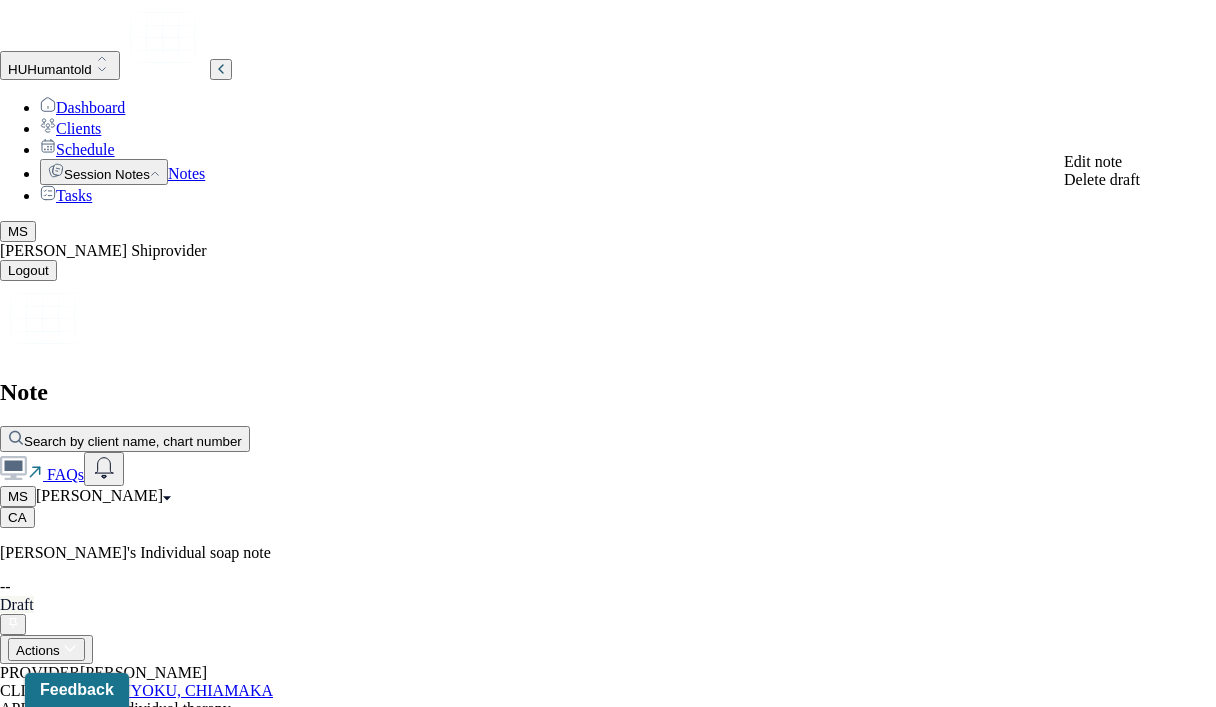click on "Edit note" at bounding box center (1093, 161) 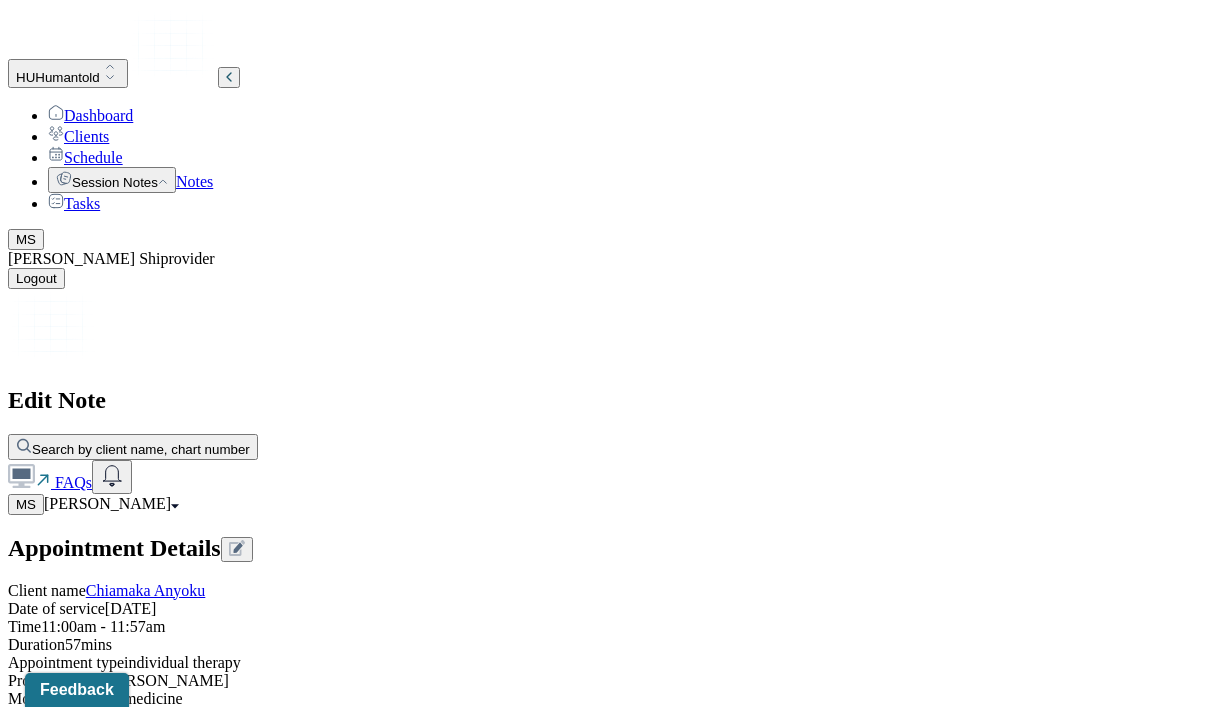 click on "Submit for review" at bounding box center (162, 4369) 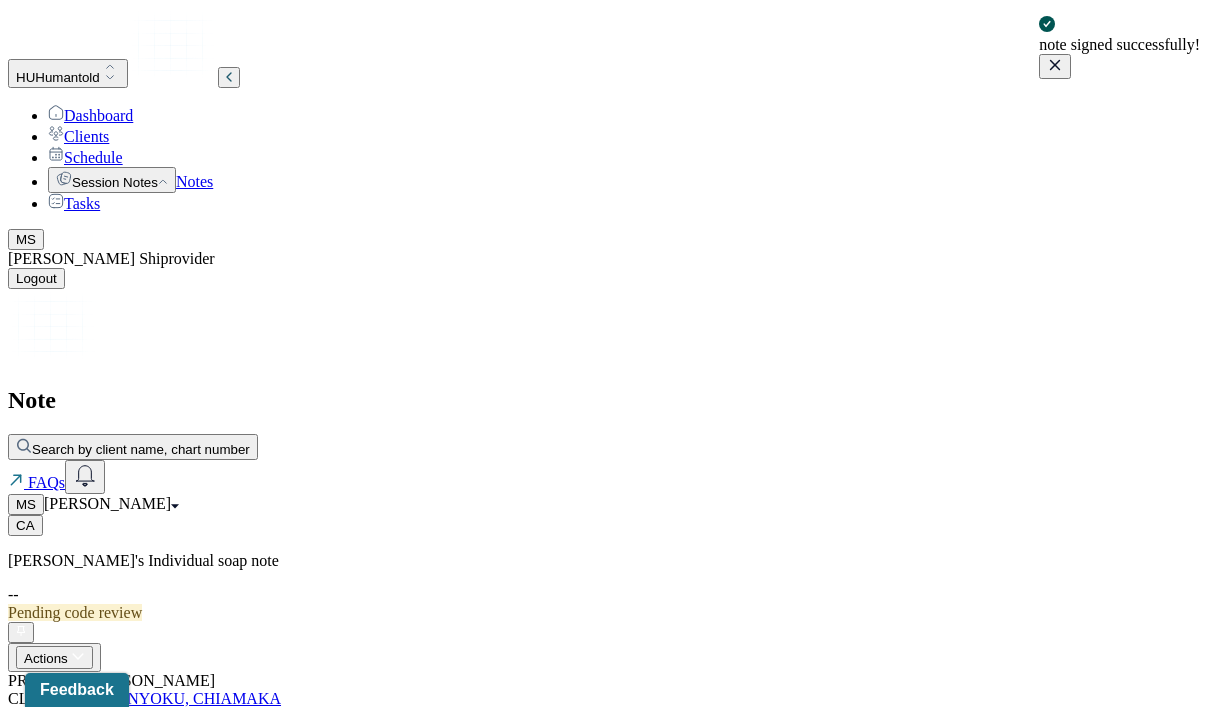 click on "Notes" at bounding box center [194, 181] 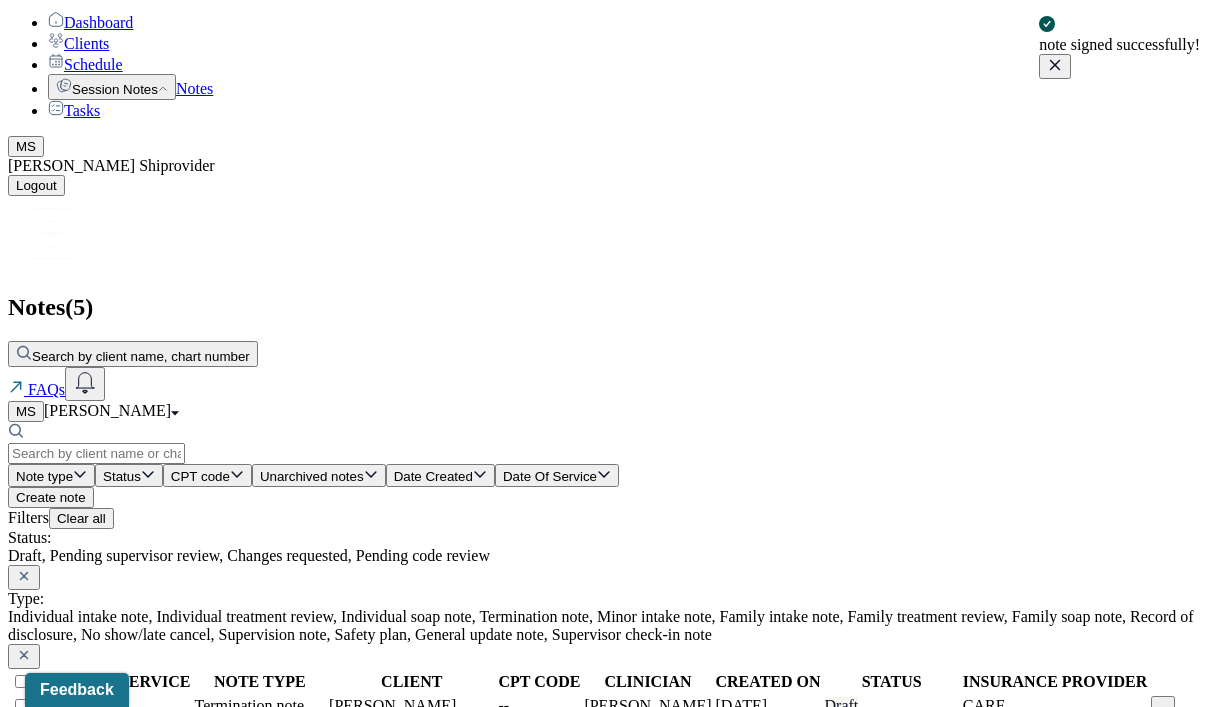 scroll, scrollTop: 95, scrollLeft: 0, axis: vertical 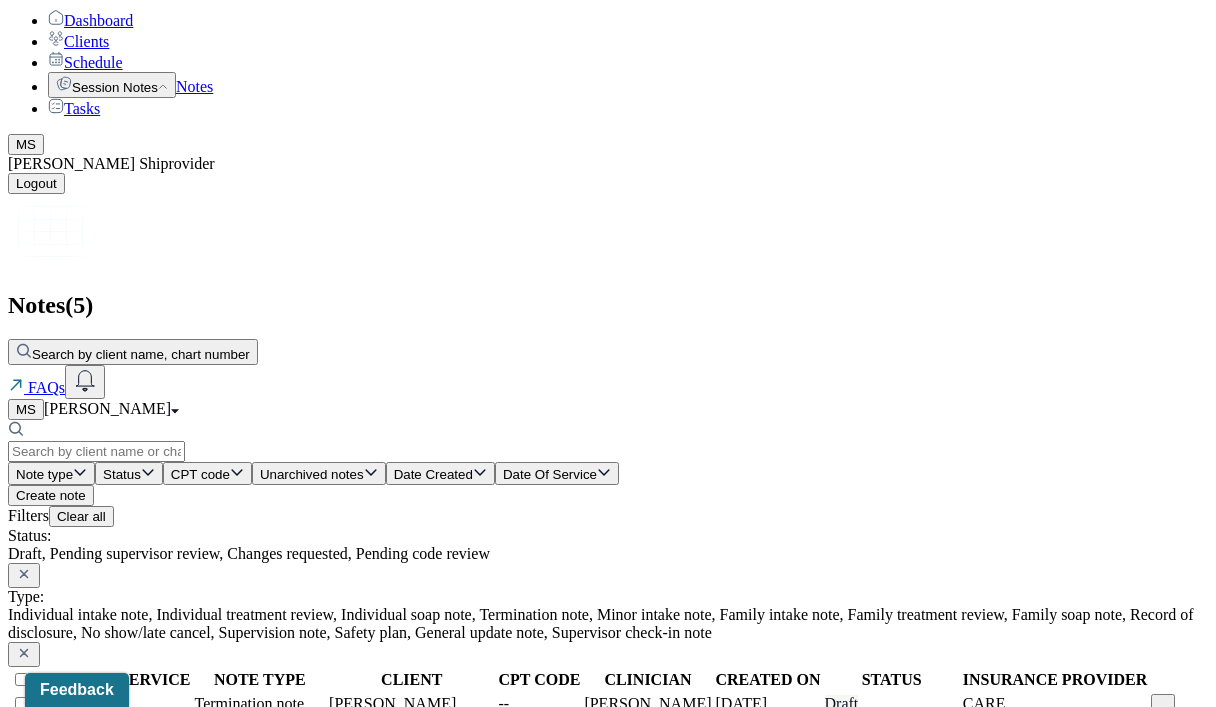 click on "Individual soap note" at bounding box center [259, 804] 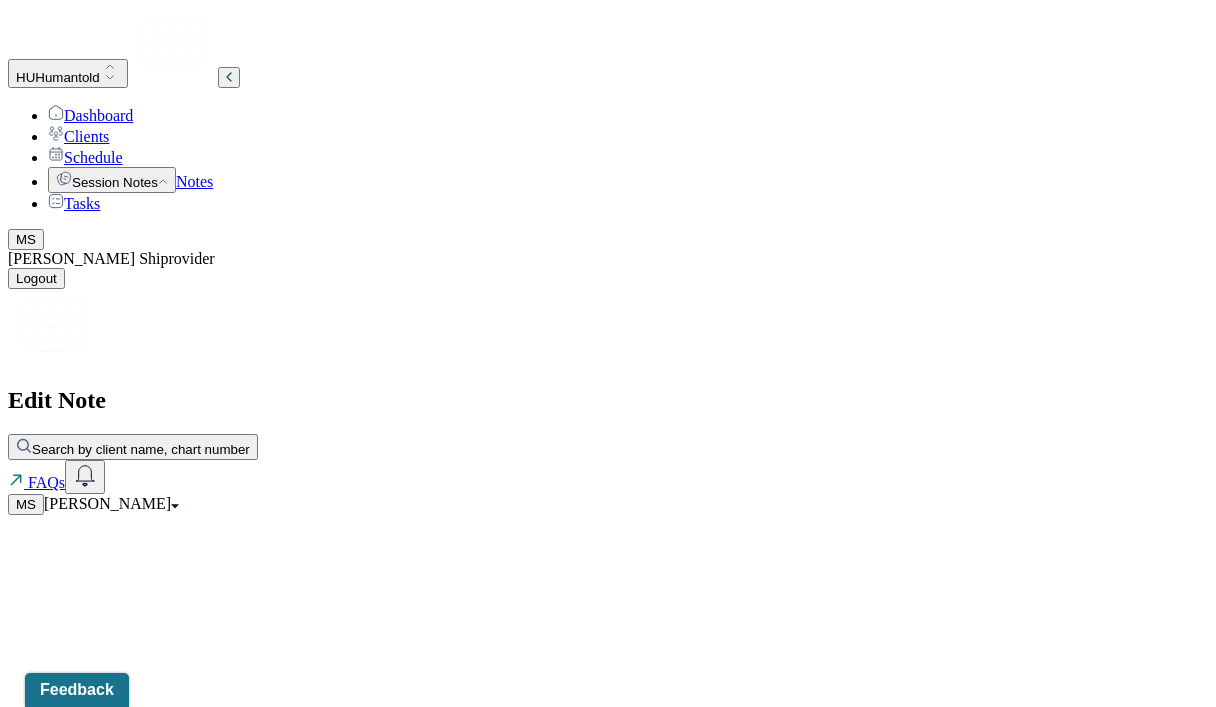 scroll, scrollTop: 0, scrollLeft: 0, axis: both 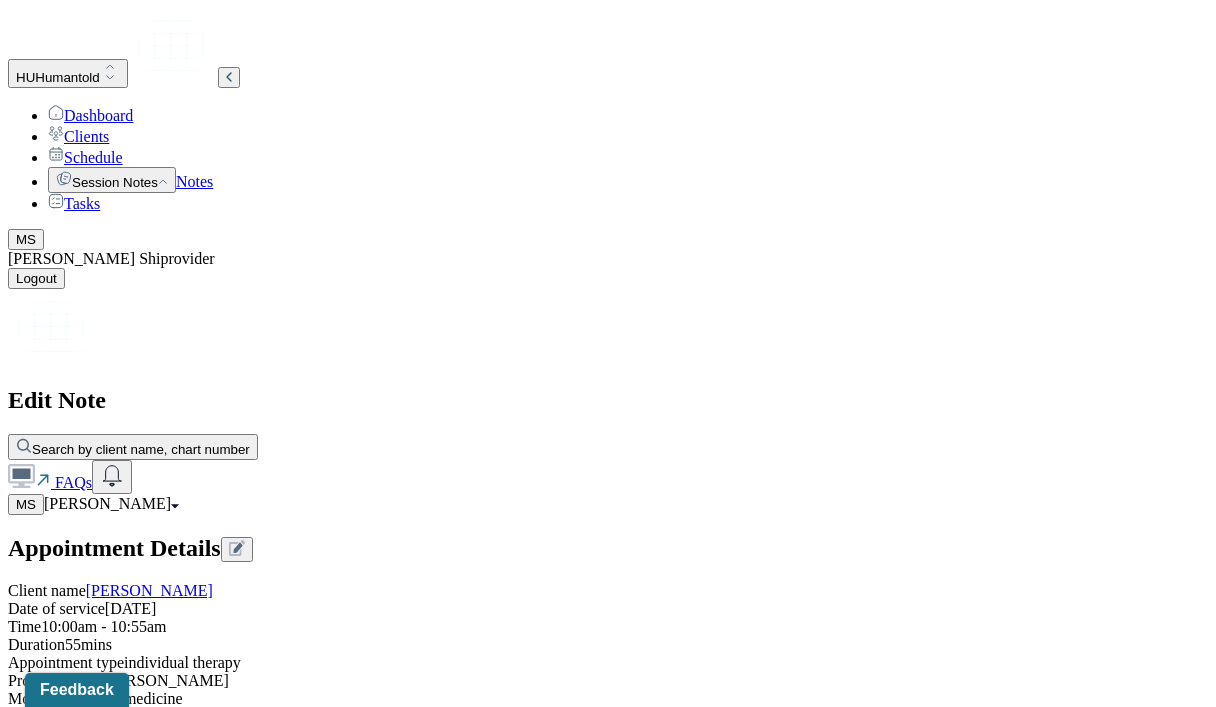 drag, startPoint x: 462, startPoint y: 425, endPoint x: 210, endPoint y: 415, distance: 252.19833 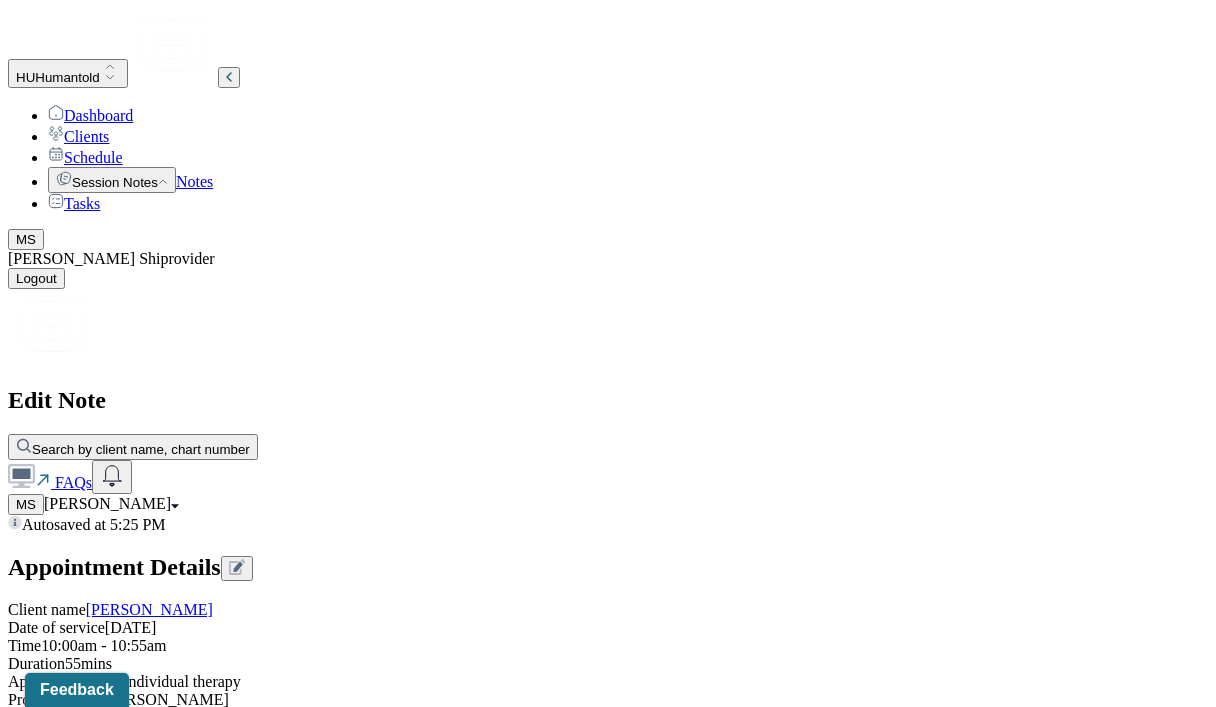 click on "Client discussed frustrations/judgement of close friend and guilt about moments of white privilege. Client discussed pattern of intense friendships ending and worries about changed feelings towards friend. Client discussed overcompensating for her grandparents' racism and relishing her position as a "good white person."" at bounding box center [88, 1943] 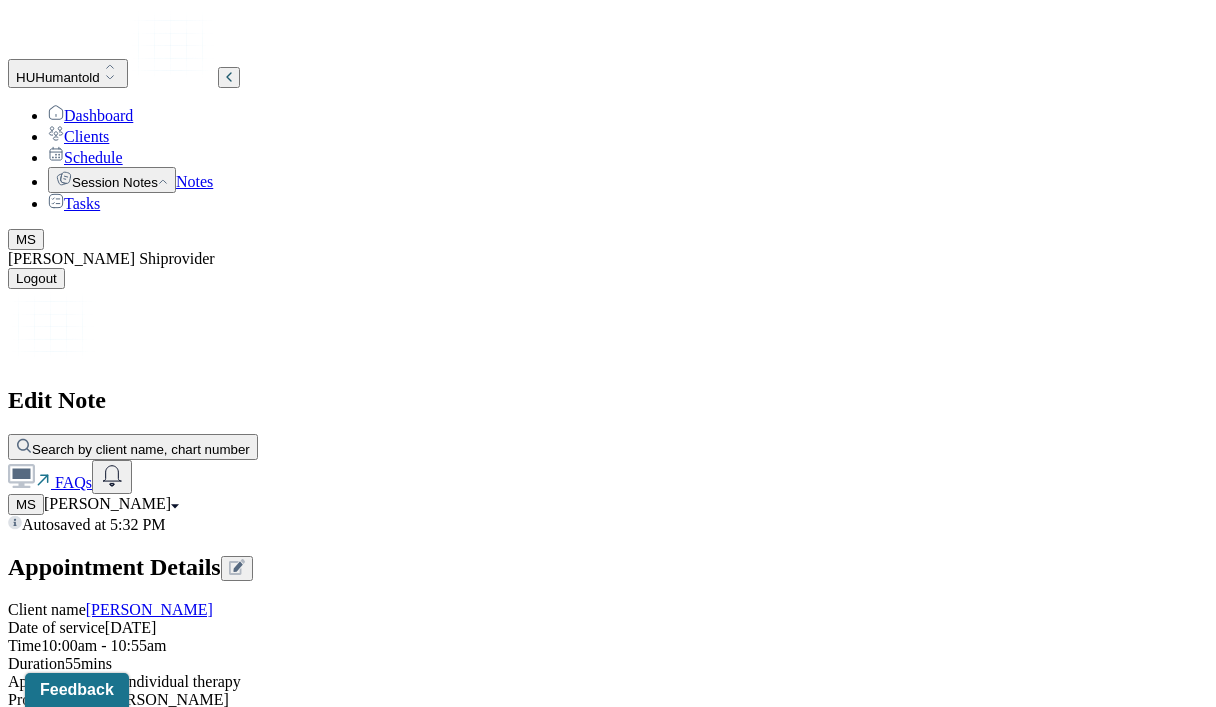 drag, startPoint x: 446, startPoint y: 524, endPoint x: 498, endPoint y: 337, distance: 194.09534 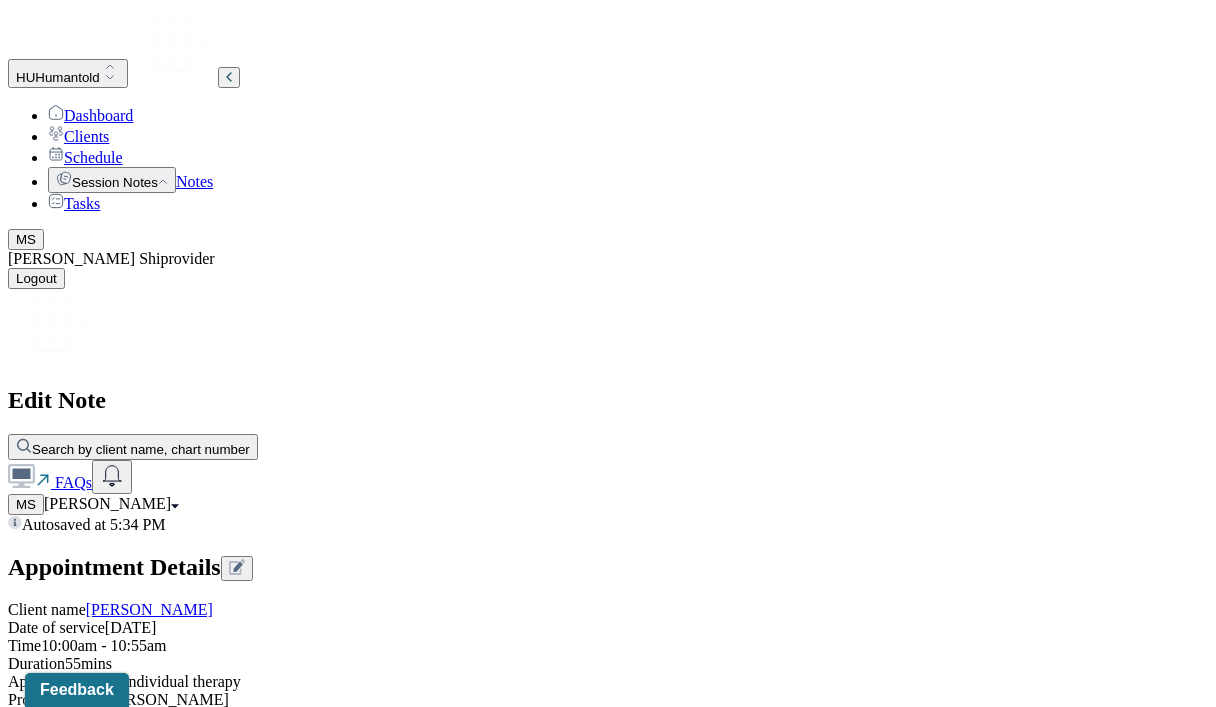 drag, startPoint x: 1120, startPoint y: 425, endPoint x: 661, endPoint y: 472, distance: 461.40005 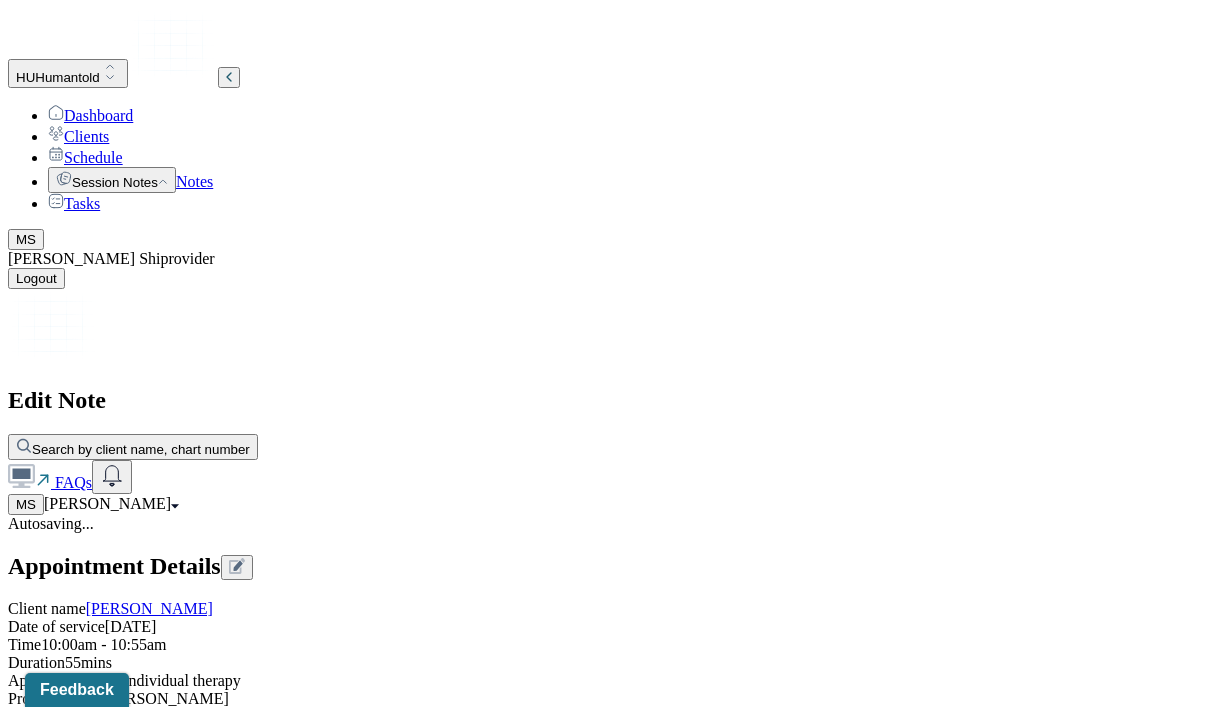 drag, startPoint x: 884, startPoint y: 420, endPoint x: 302, endPoint y: 382, distance: 583.23926 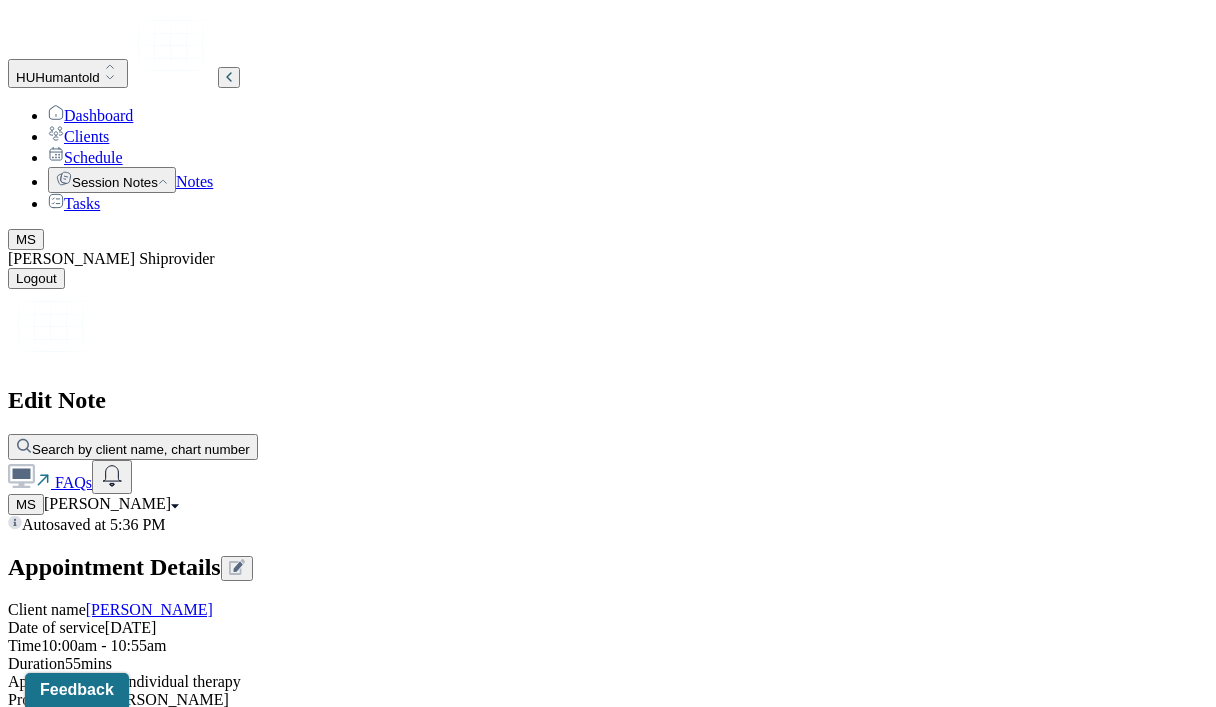 scroll, scrollTop: 2558, scrollLeft: 0, axis: vertical 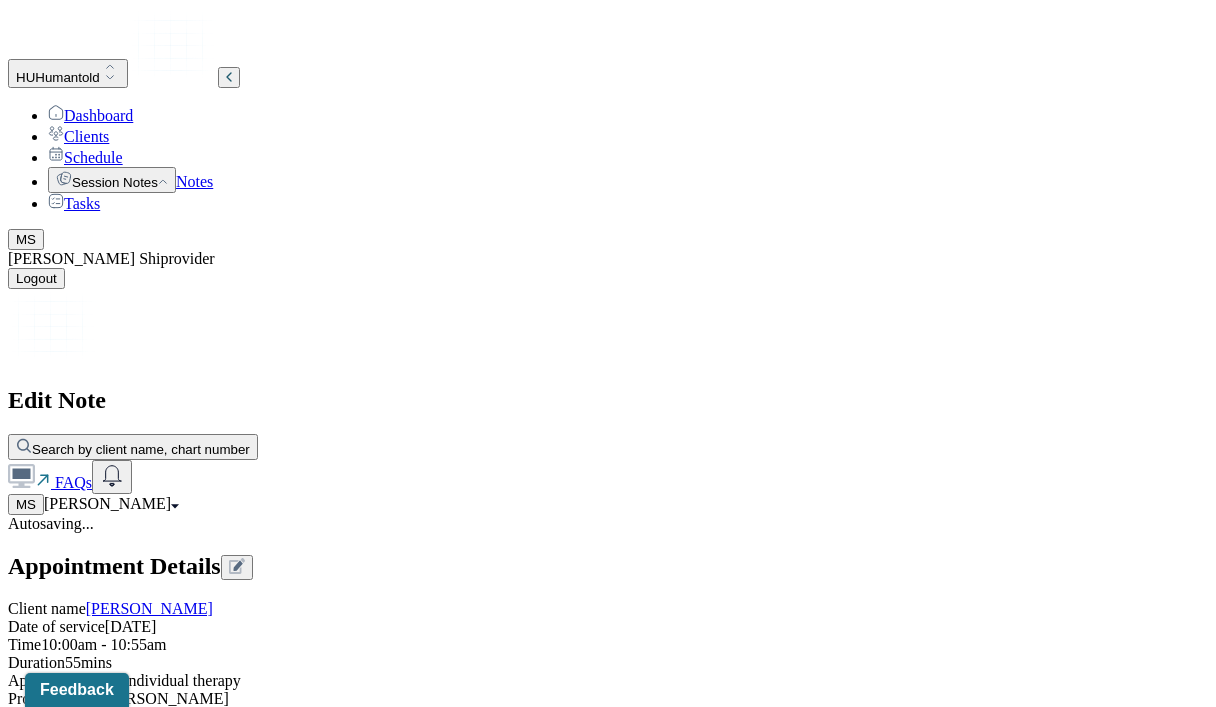 click on "Continue monthly sessions to continue addressing anxiety.  Explore pattern of close [DEMOGRAPHIC_DATA] relationships." at bounding box center (88, 3161) 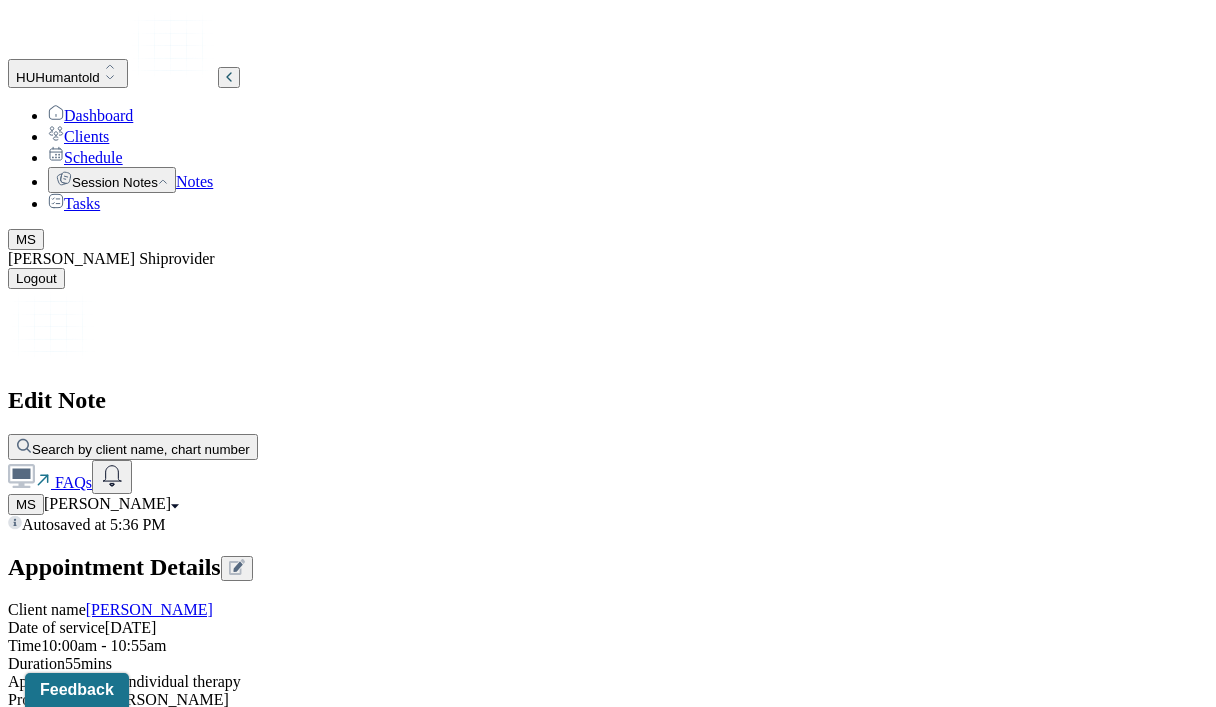 click on "Continue monthly sessions to continue addressing anxiety.  Explore pattern of close [DEMOGRAPHIC_DATA] relationships." at bounding box center (88, 3162) 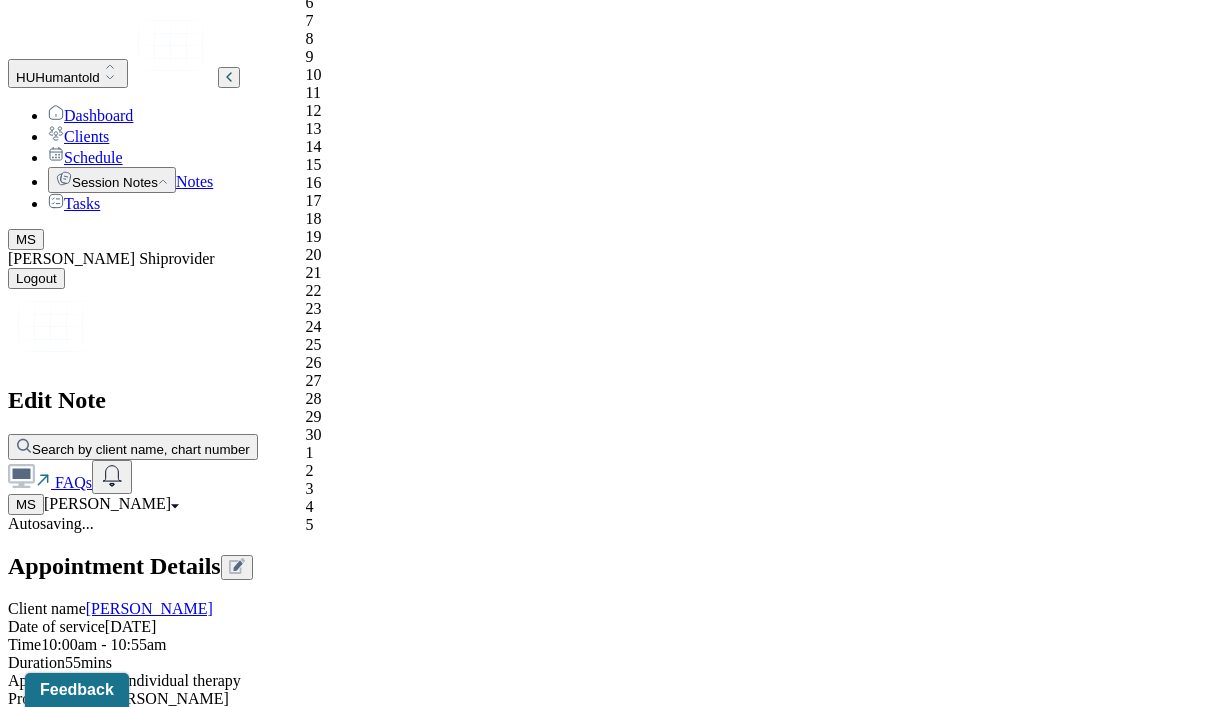 click on "[DATE]" at bounding box center [96, 3353] 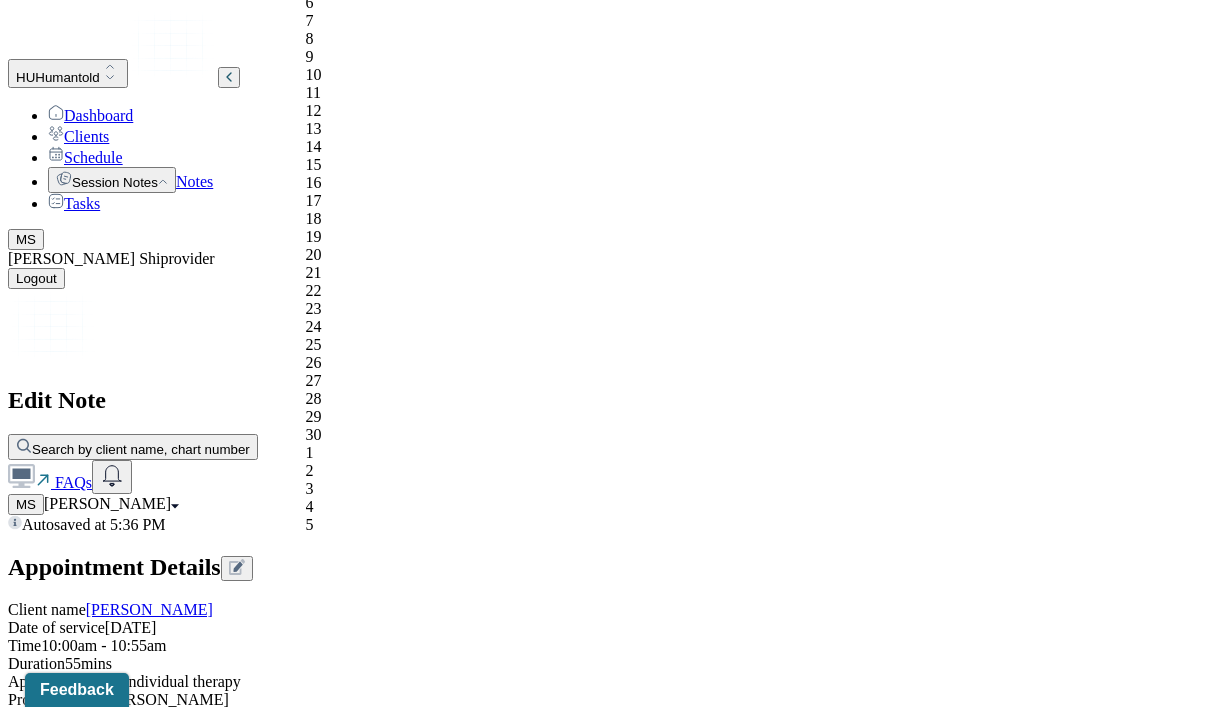 click on "Next Month" at bounding box center [456, -289] 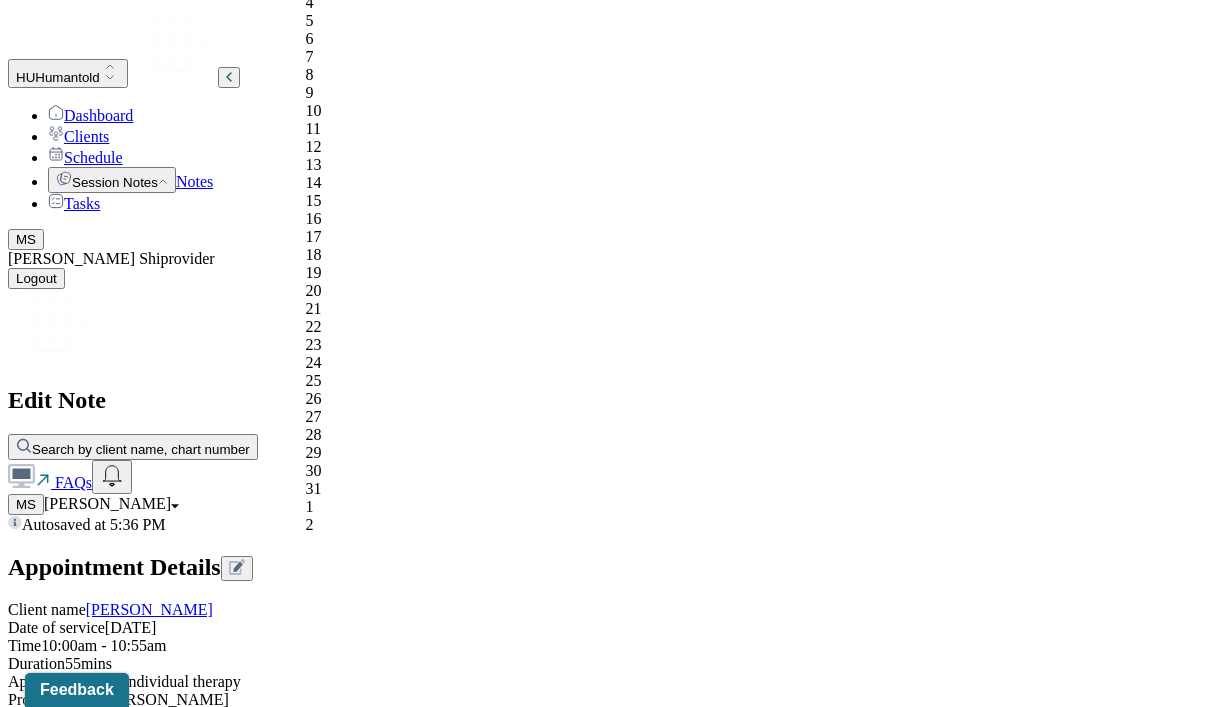 click on "Next Month" at bounding box center [508, -289] 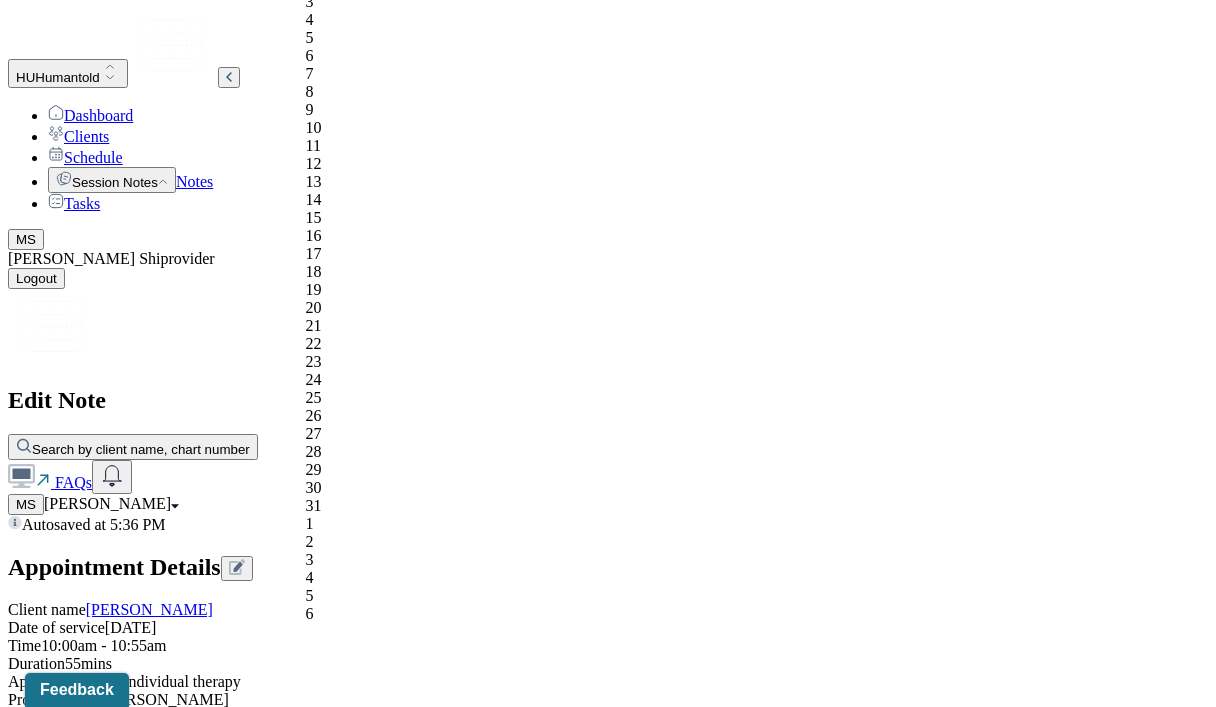 click on "7" at bounding box center [428, 74] 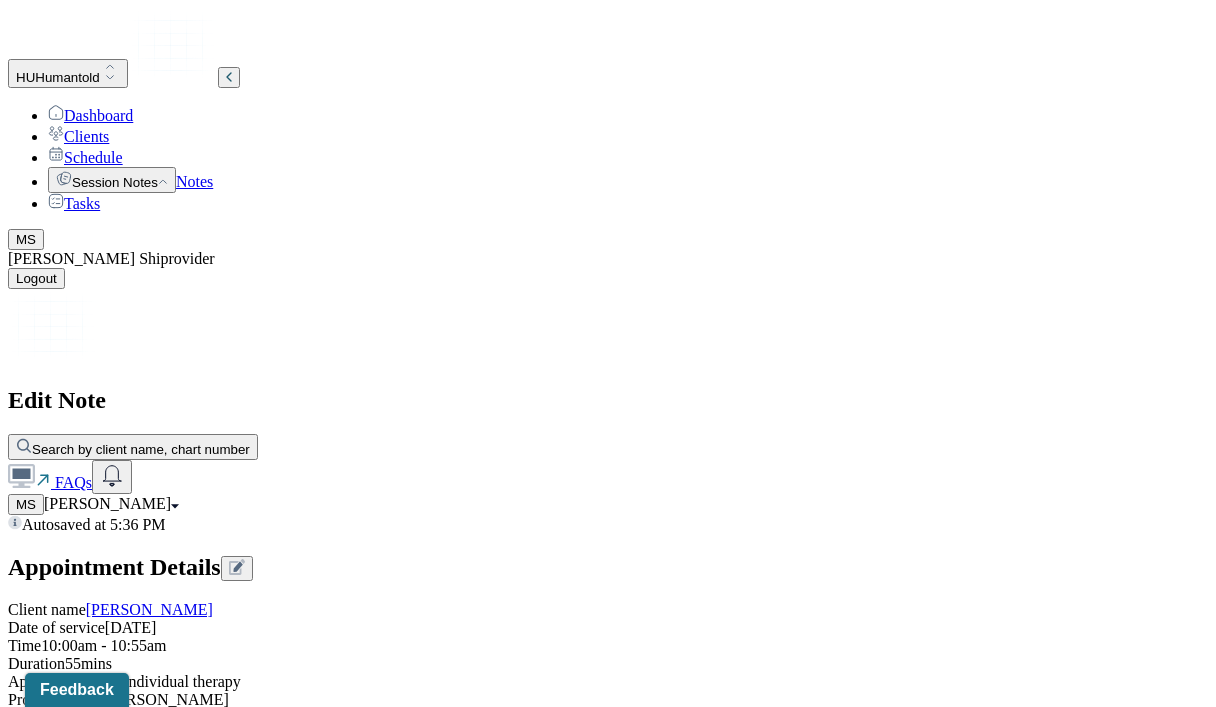 scroll, scrollTop: 2925, scrollLeft: 0, axis: vertical 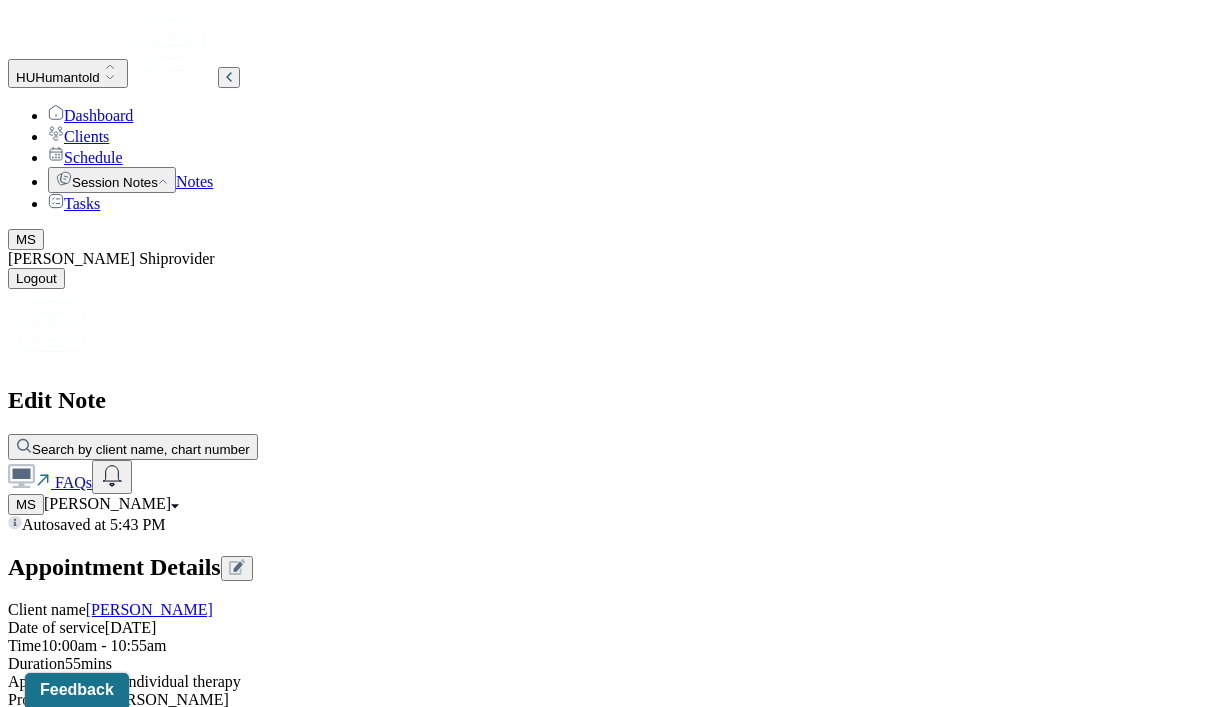 click on "Save as draft" at bounding box center [55, 4349] 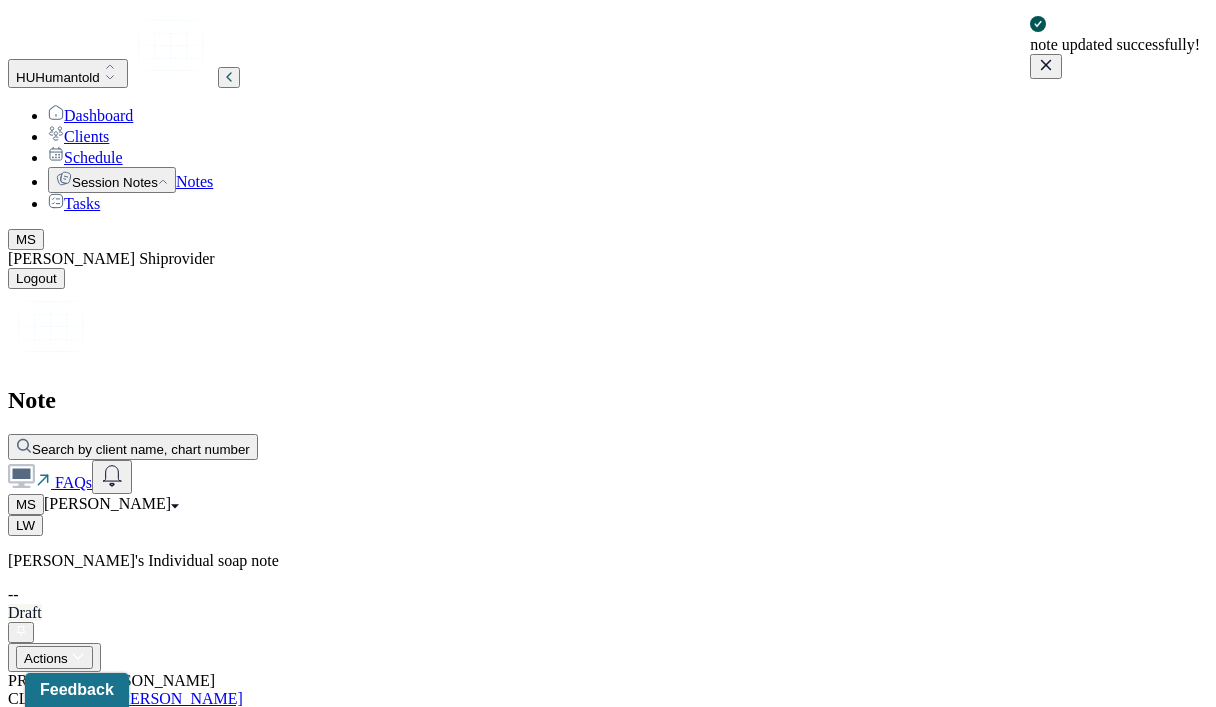 drag, startPoint x: 997, startPoint y: 434, endPoint x: 543, endPoint y: 219, distance: 502.33554 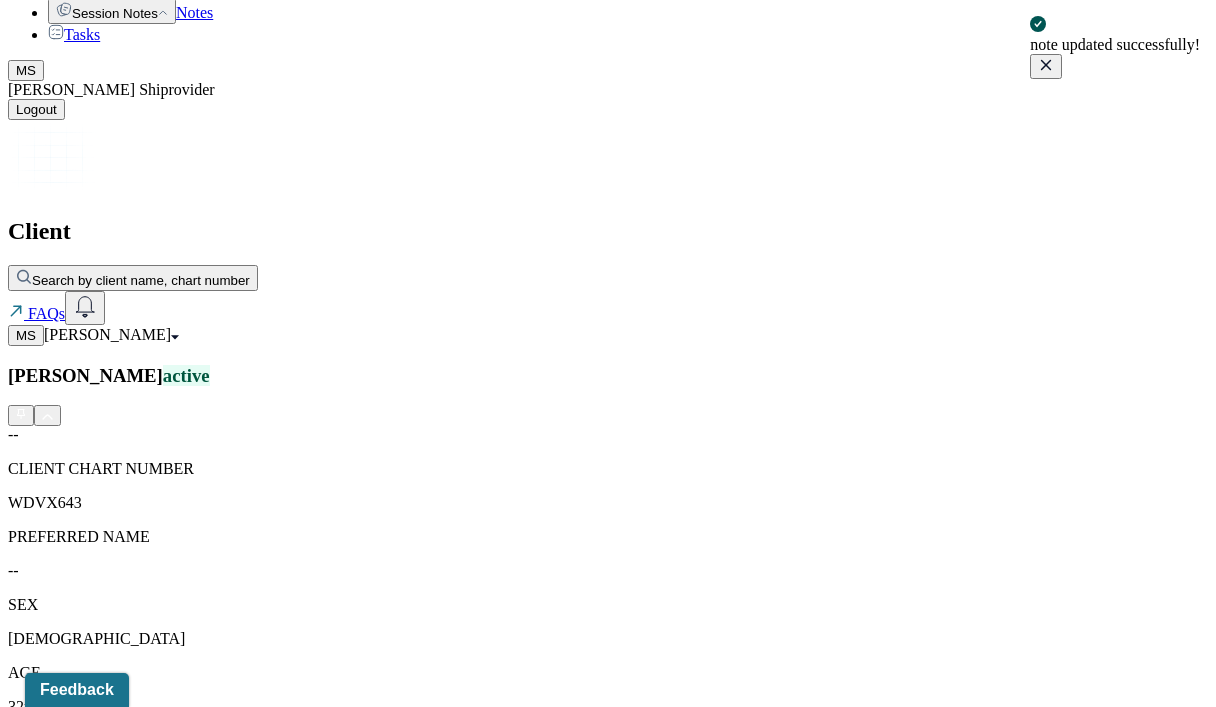 scroll, scrollTop: 265, scrollLeft: 0, axis: vertical 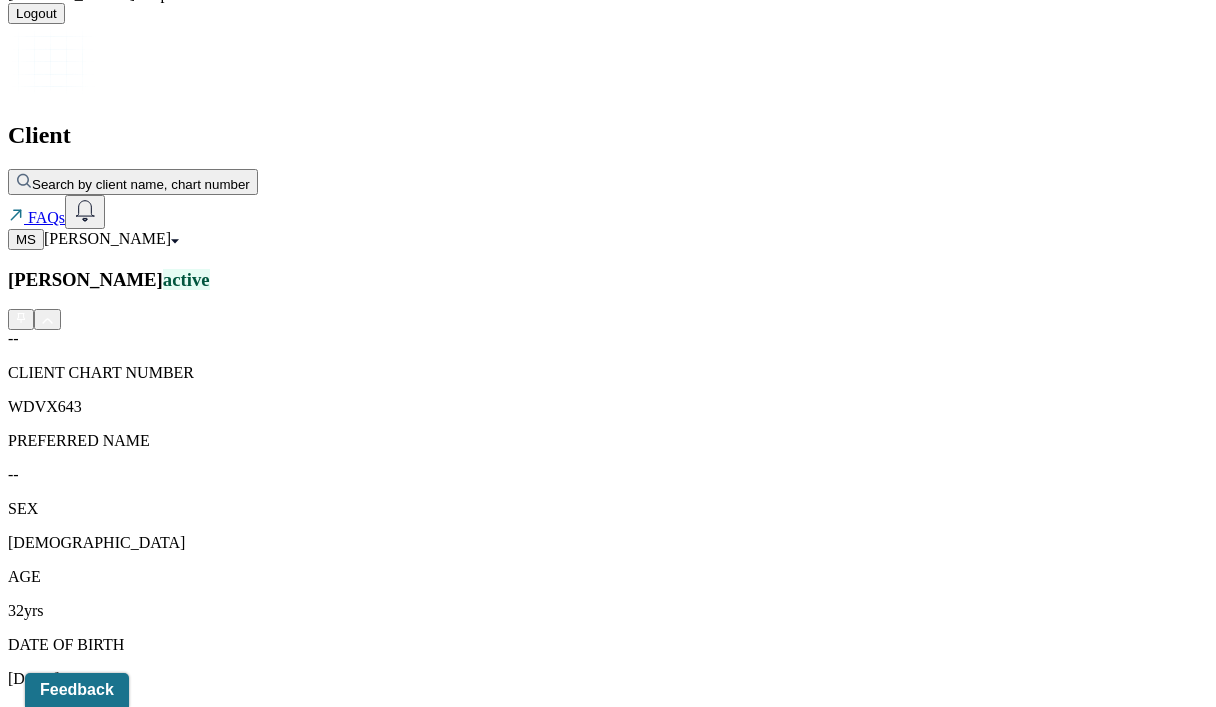 click on "Session Notes" at bounding box center [209, 1632] 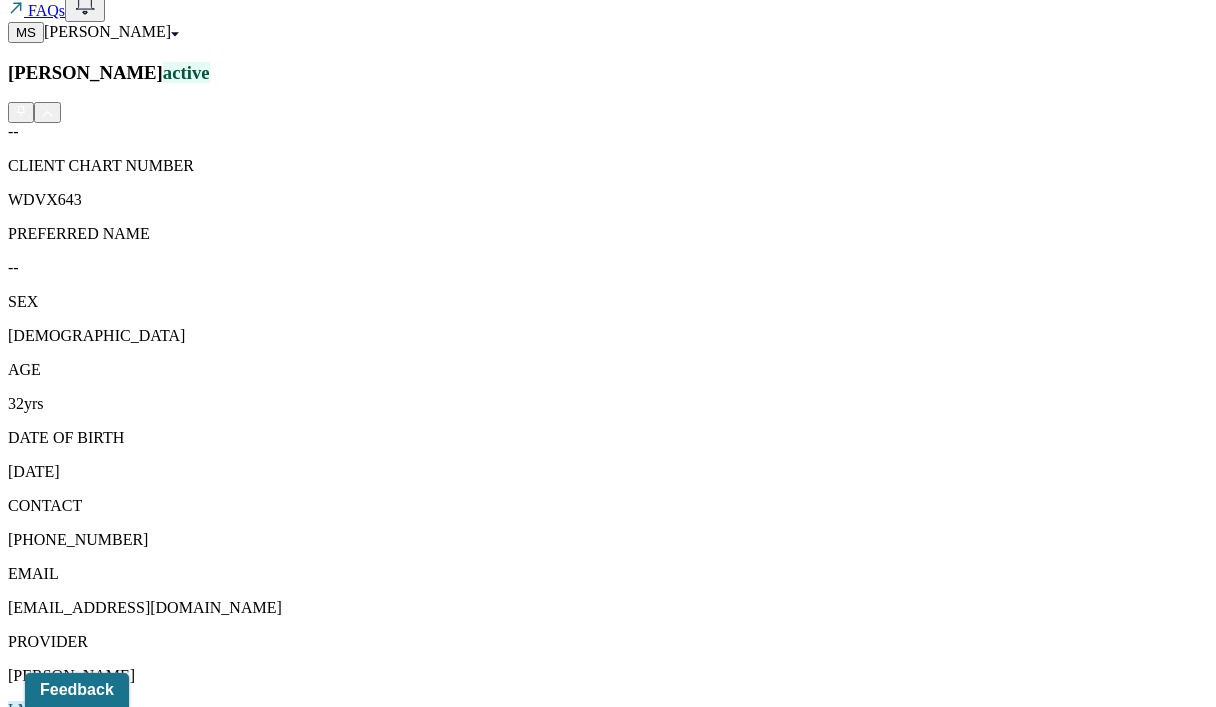 scroll, scrollTop: 489, scrollLeft: 0, axis: vertical 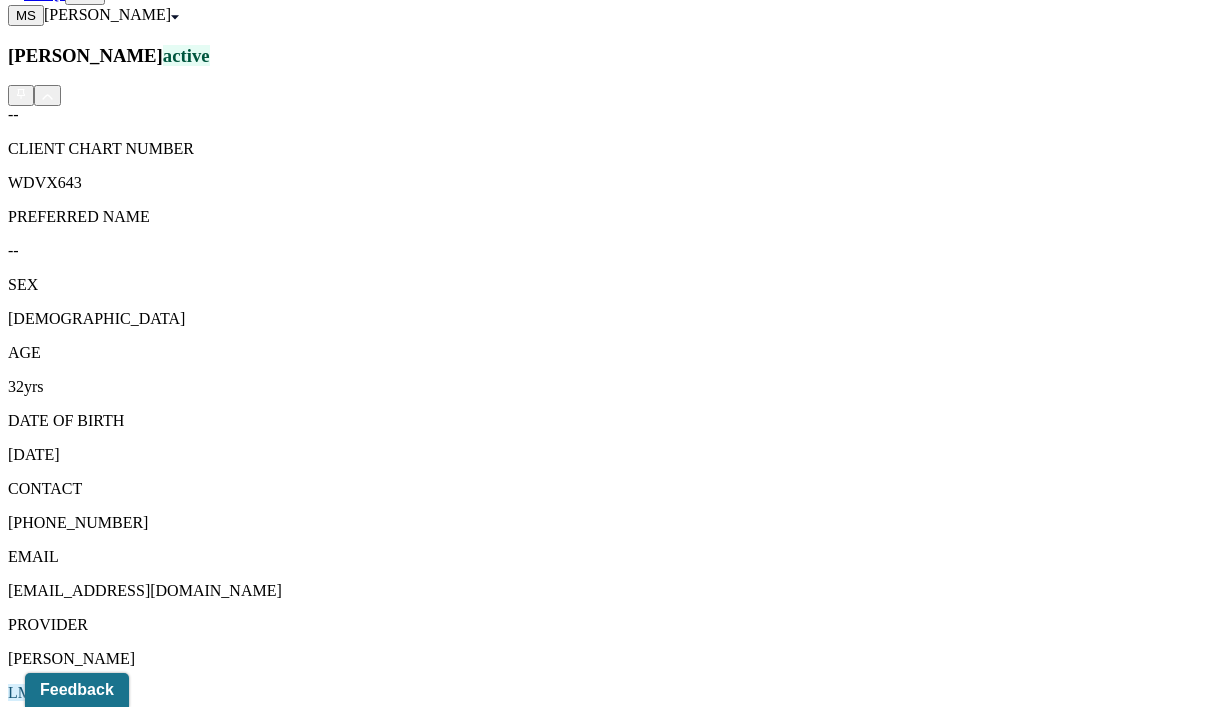 click on "Individual soap note" at bounding box center [283, 1542] 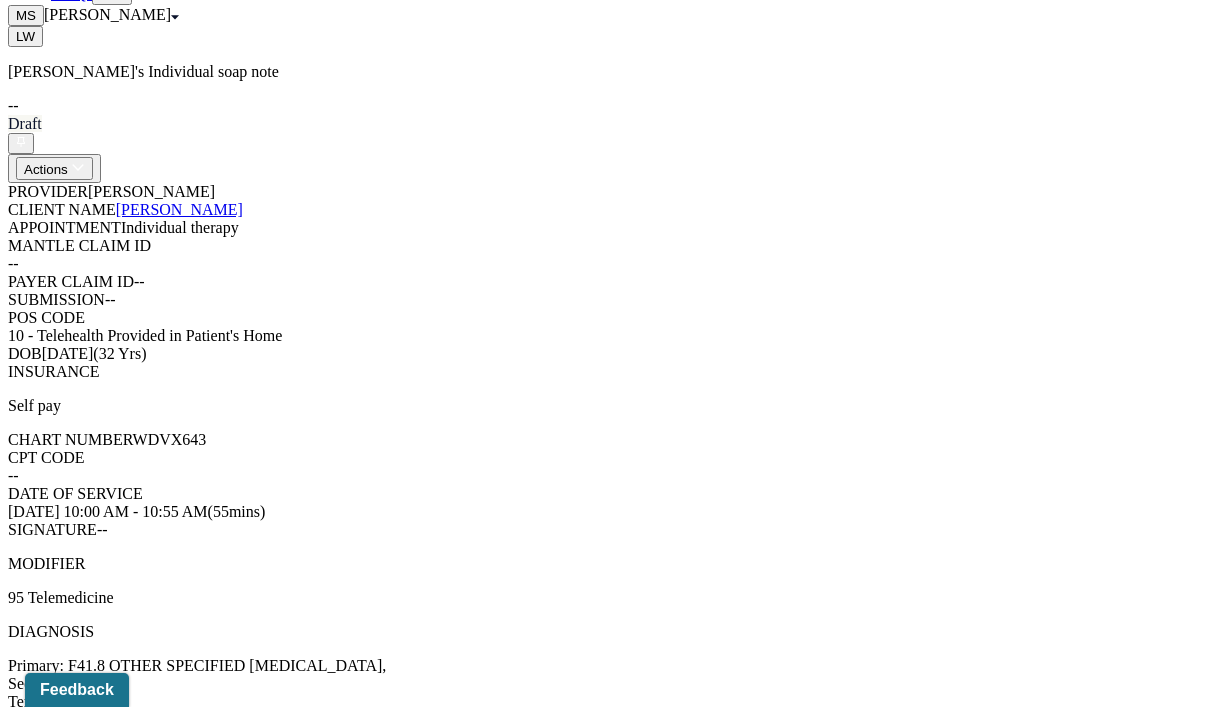 scroll, scrollTop: 0, scrollLeft: 0, axis: both 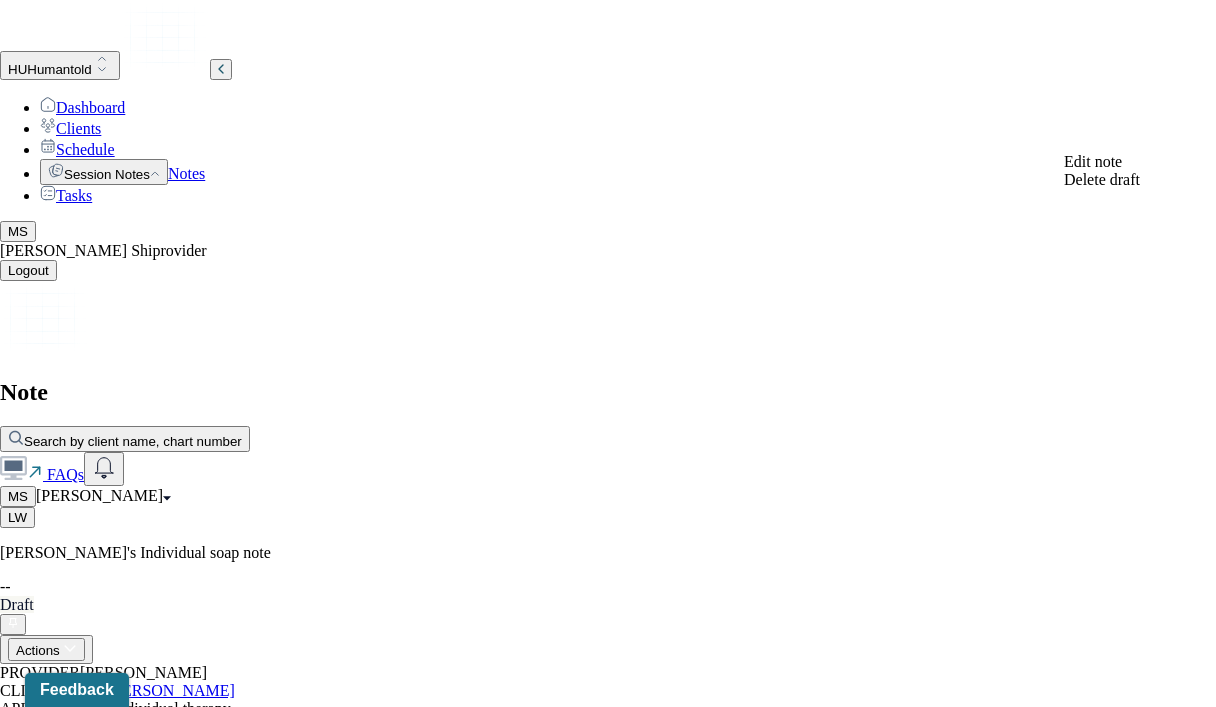 click on "Actions" at bounding box center [46, 649] 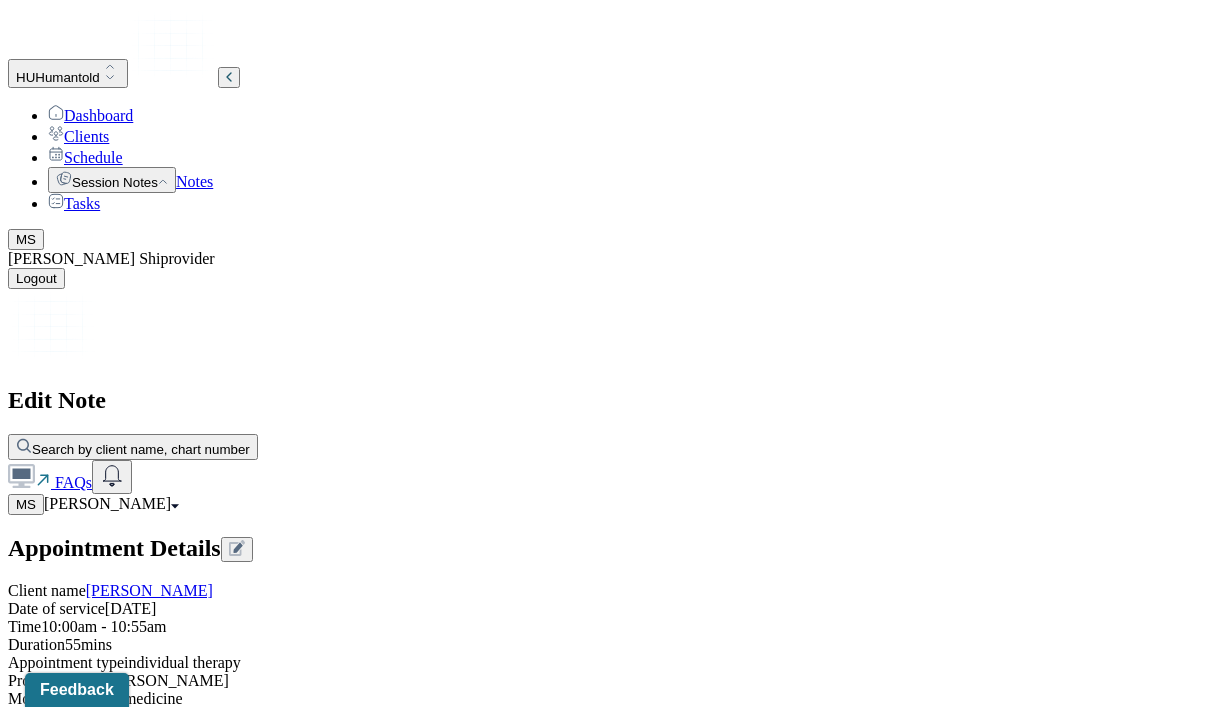 scroll, scrollTop: 3039, scrollLeft: 0, axis: vertical 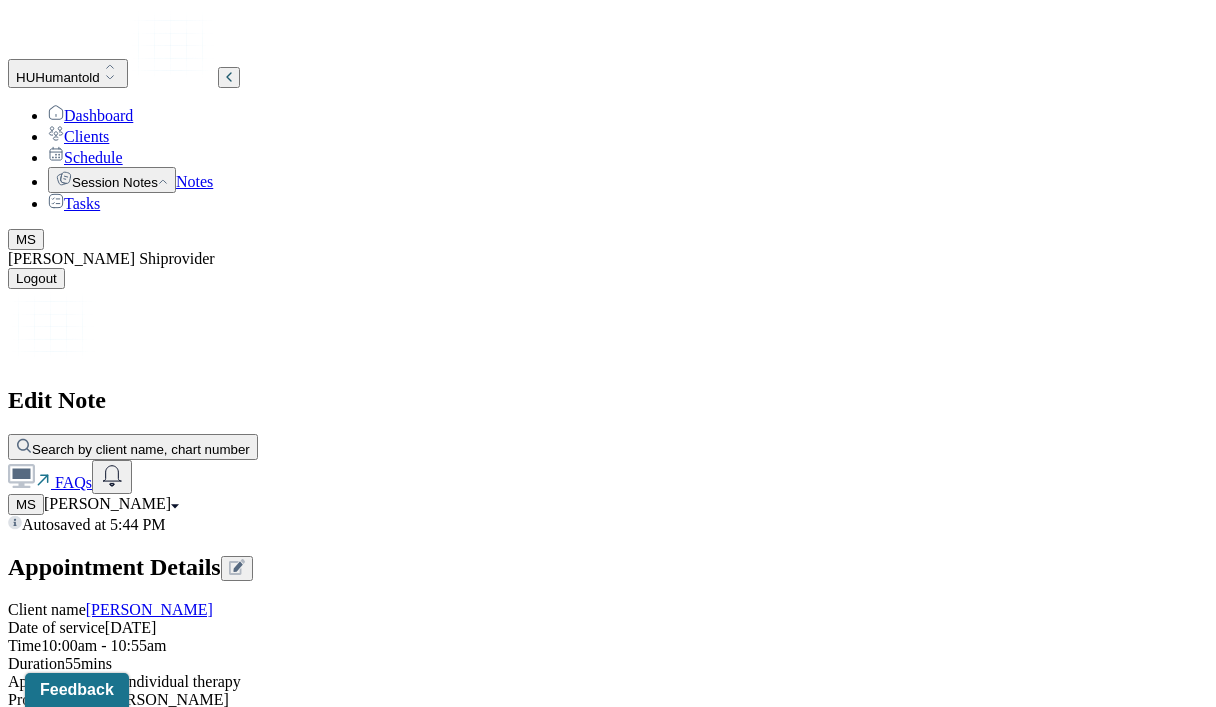 drag, startPoint x: 655, startPoint y: 338, endPoint x: 458, endPoint y: 320, distance: 197.82063 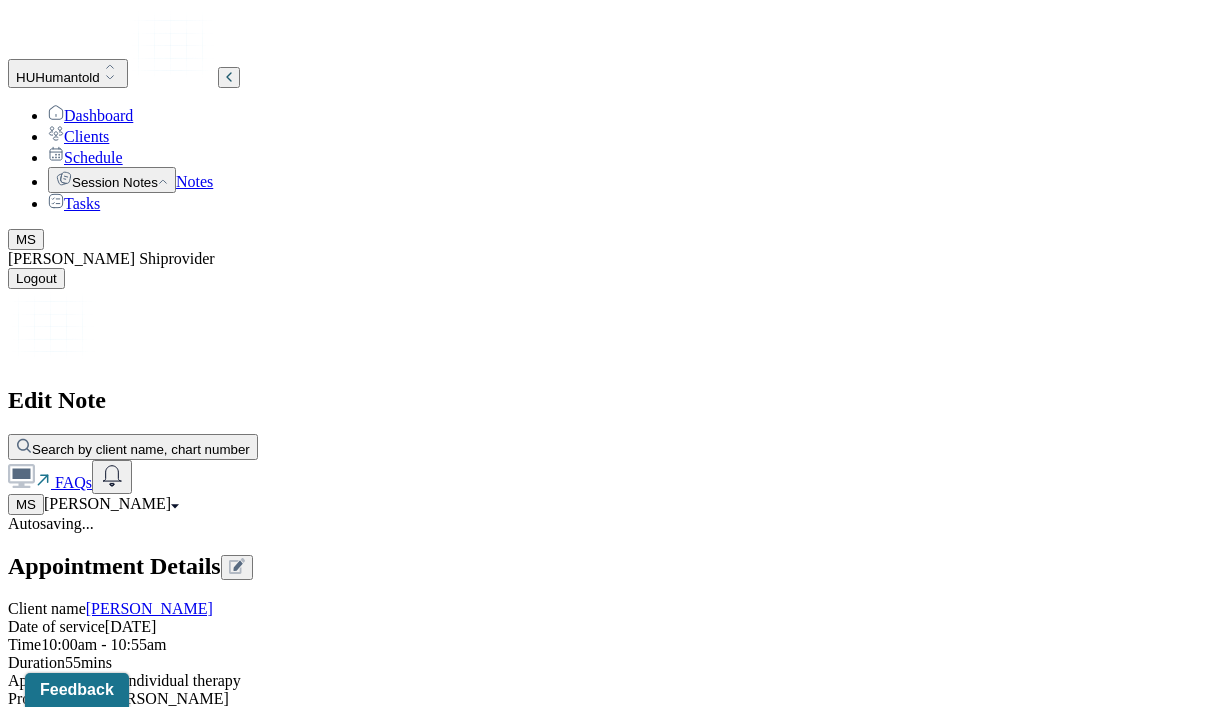 drag, startPoint x: 740, startPoint y: 393, endPoint x: 718, endPoint y: 433, distance: 45.65085 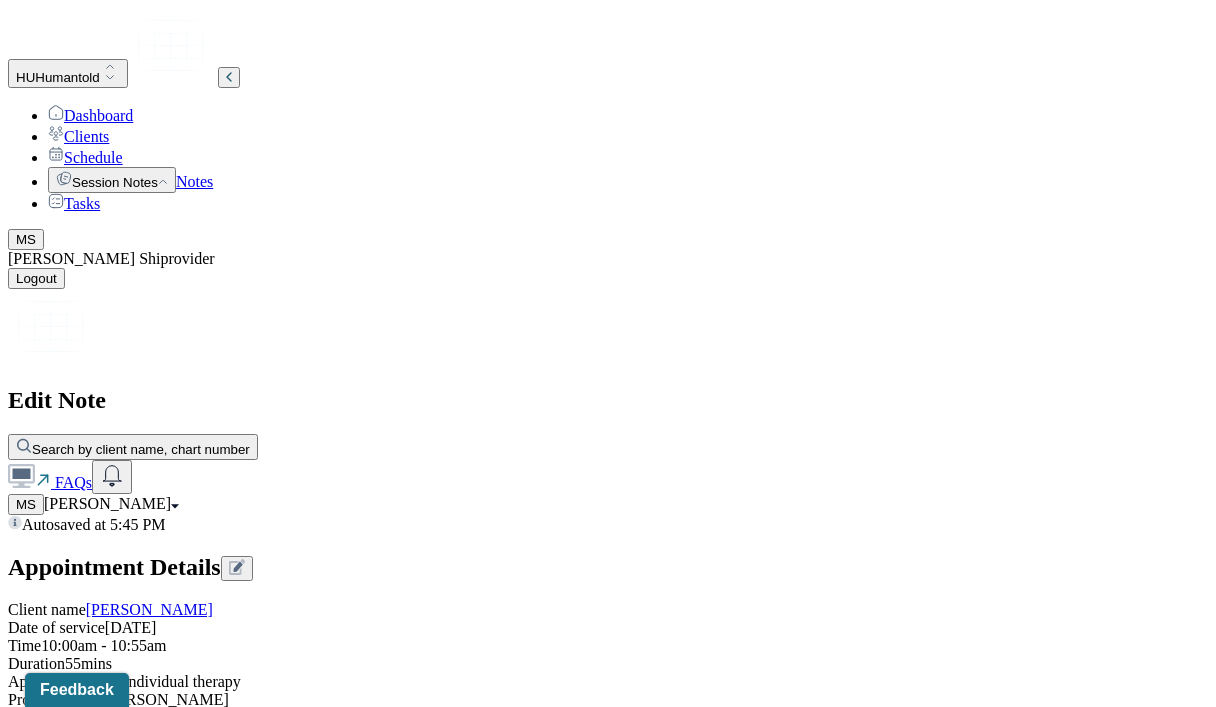 scroll, scrollTop: 4144, scrollLeft: 0, axis: vertical 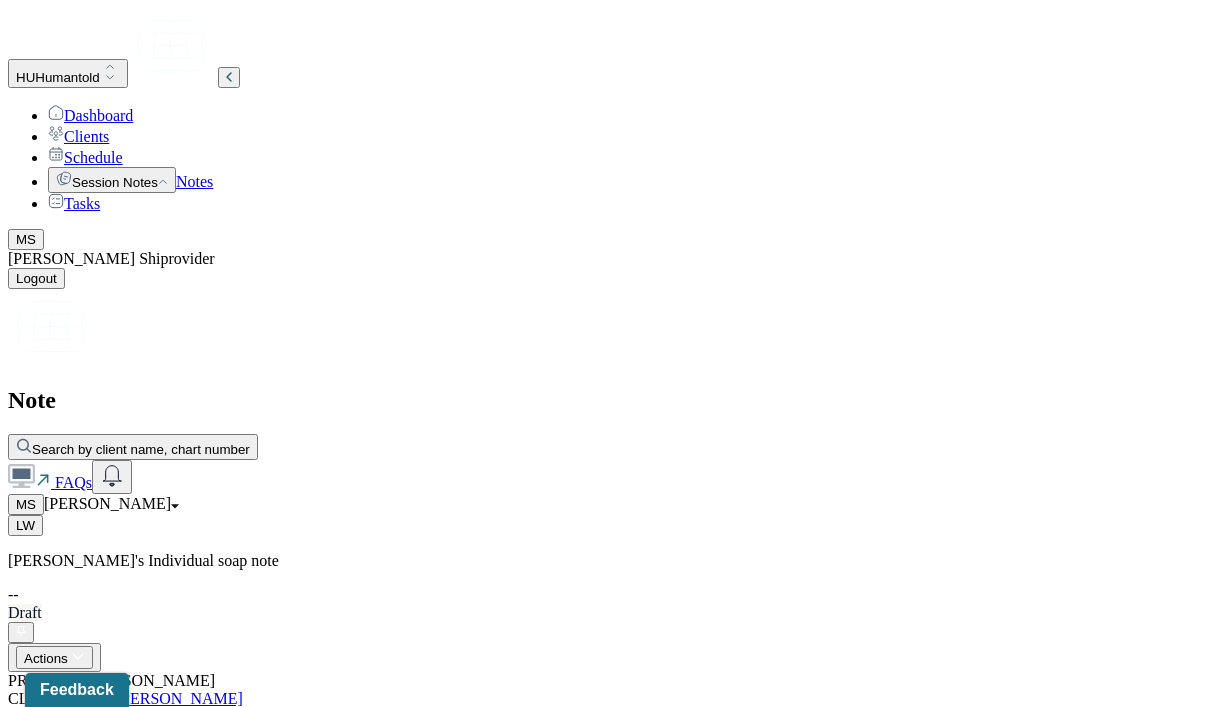 click on "Actions" at bounding box center [54, 657] 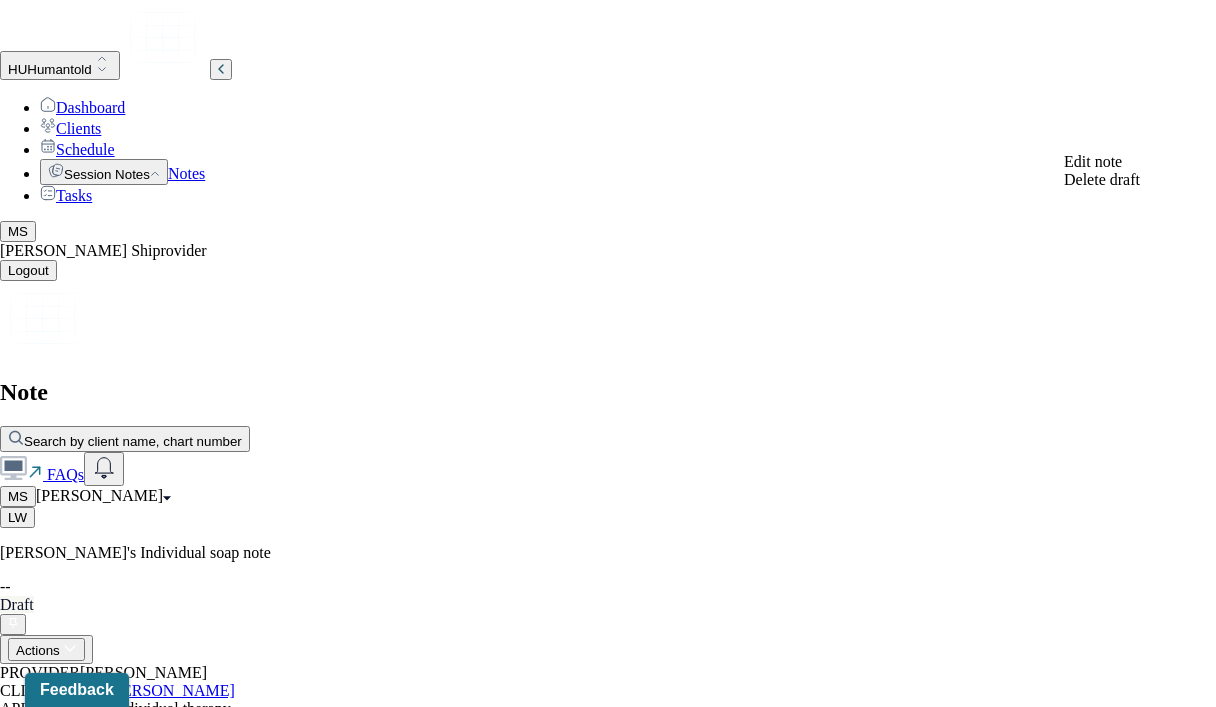 click on "Edit note" at bounding box center (1093, 161) 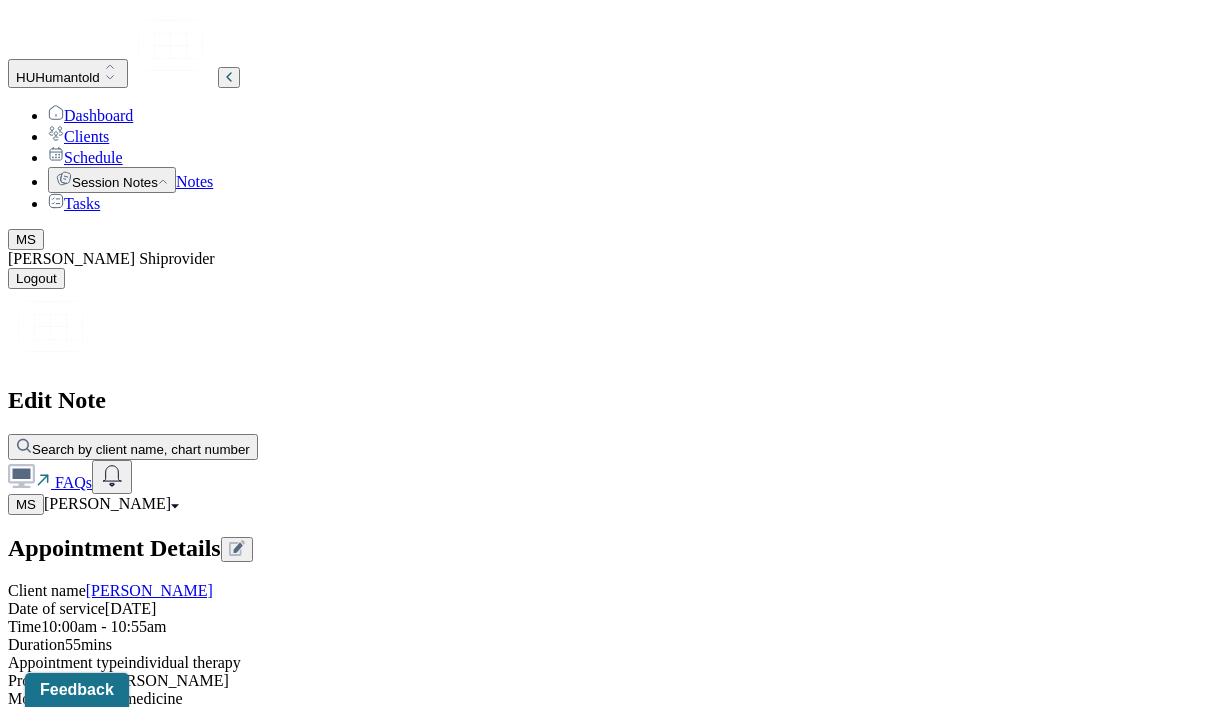 click on "Submit for review" at bounding box center (162, 4330) 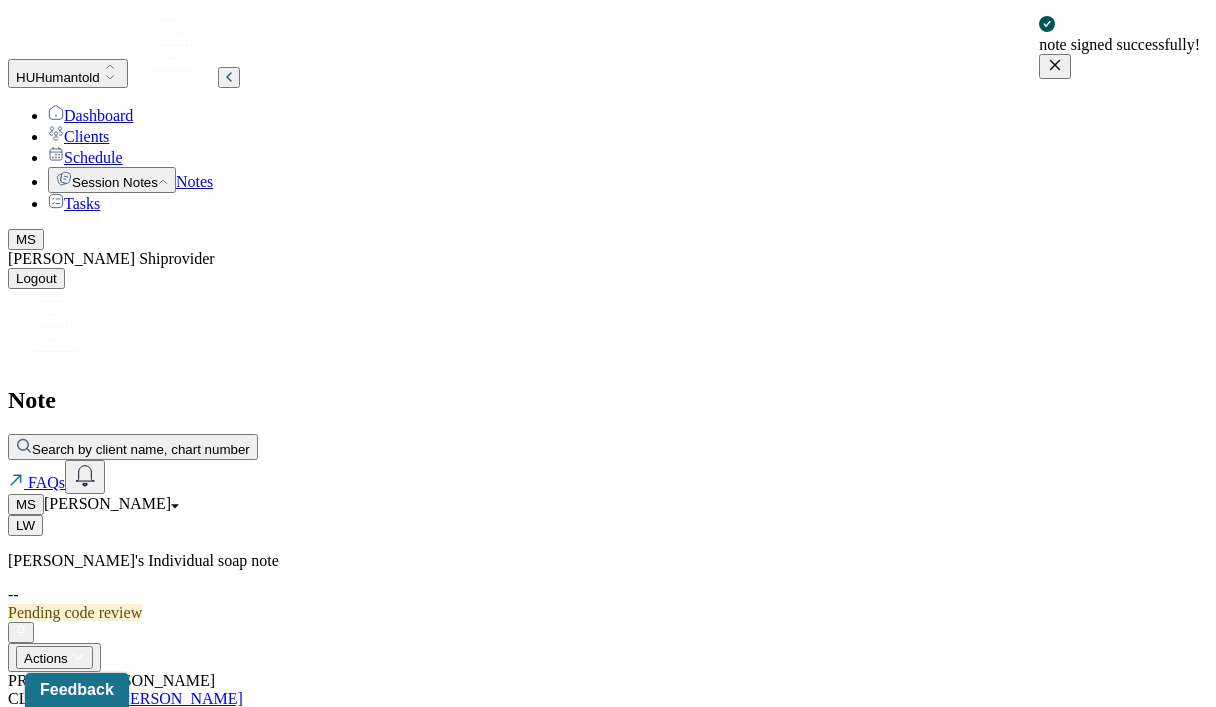 click on "Notes" at bounding box center (194, 181) 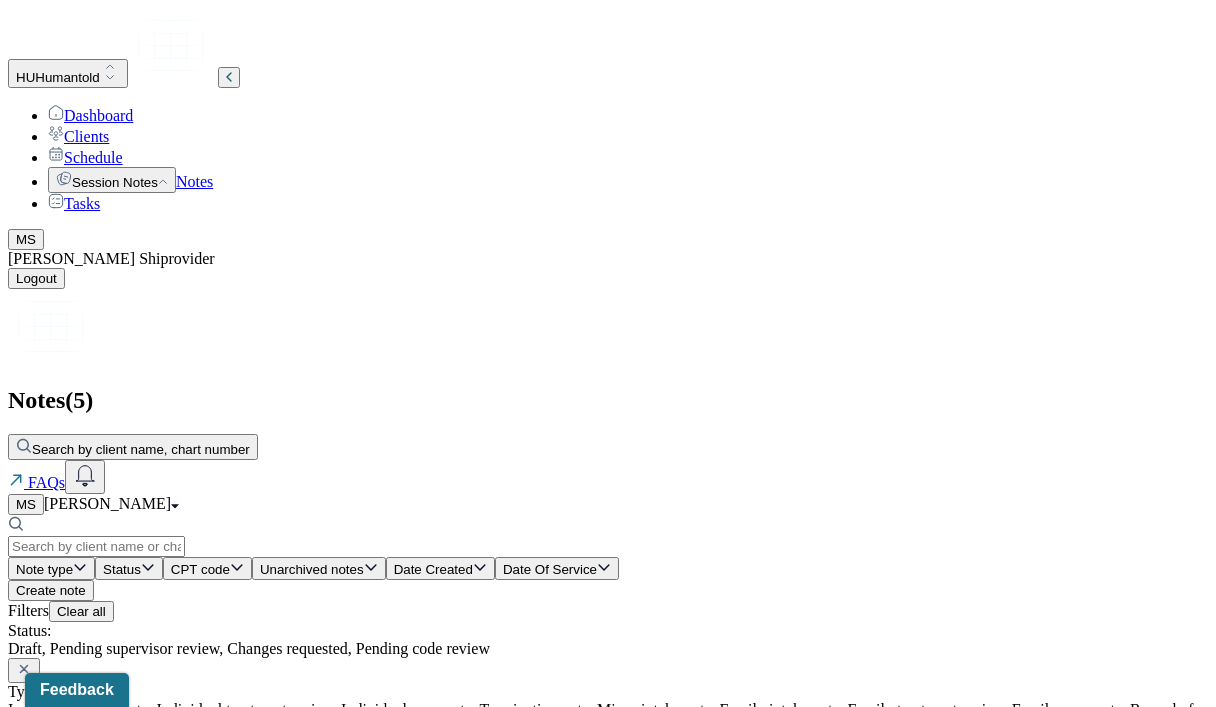 click on "Search by client name, chart number" at bounding box center (141, 449) 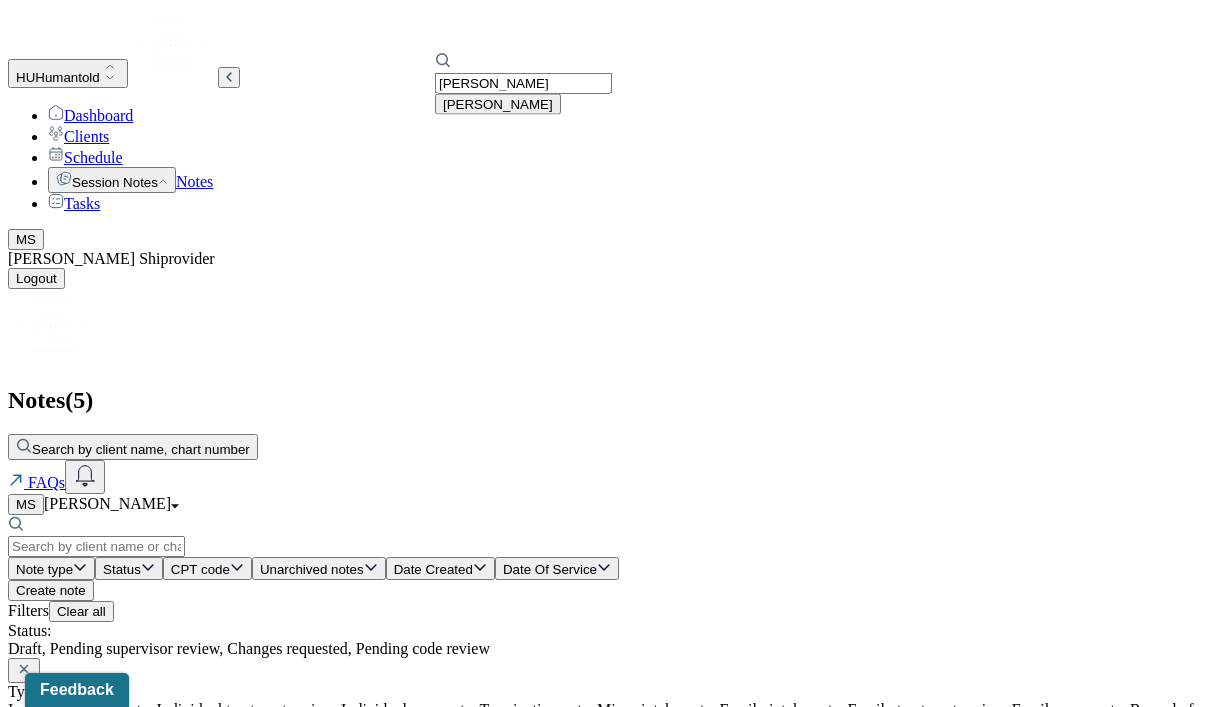 type on "[PERSON_NAME]" 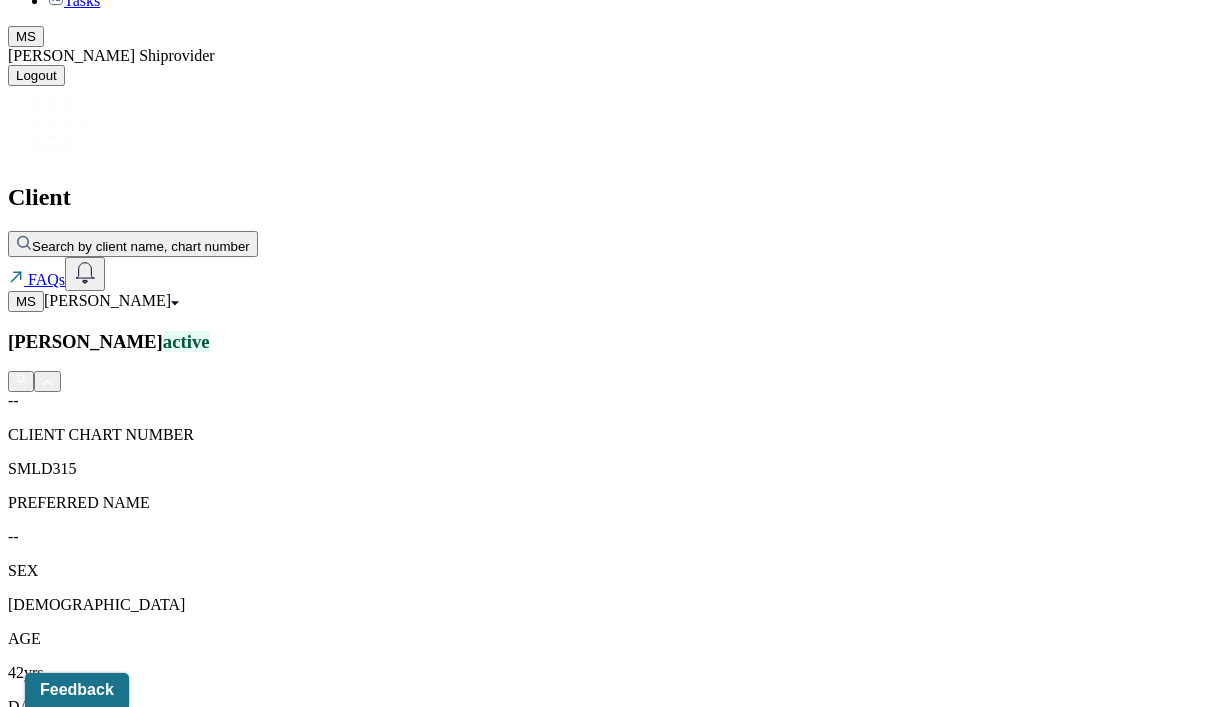 scroll, scrollTop: 260, scrollLeft: 0, axis: vertical 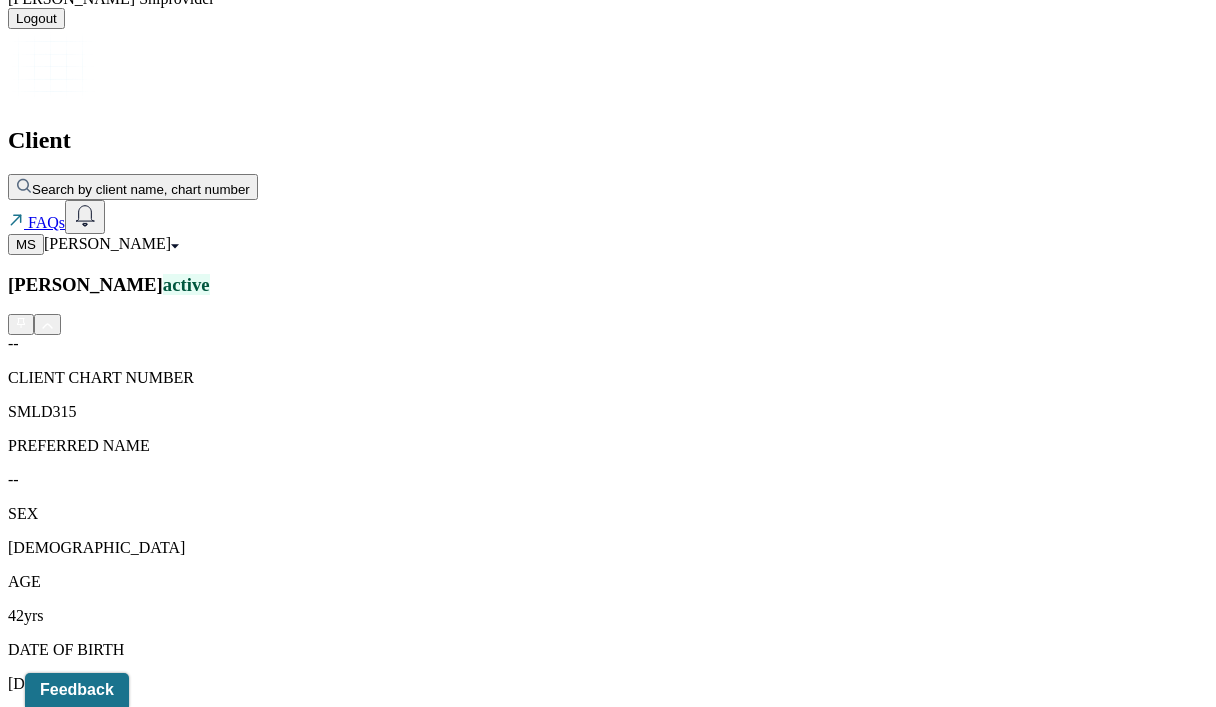 drag, startPoint x: 497, startPoint y: 99, endPoint x: 512, endPoint y: 370, distance: 271.41483 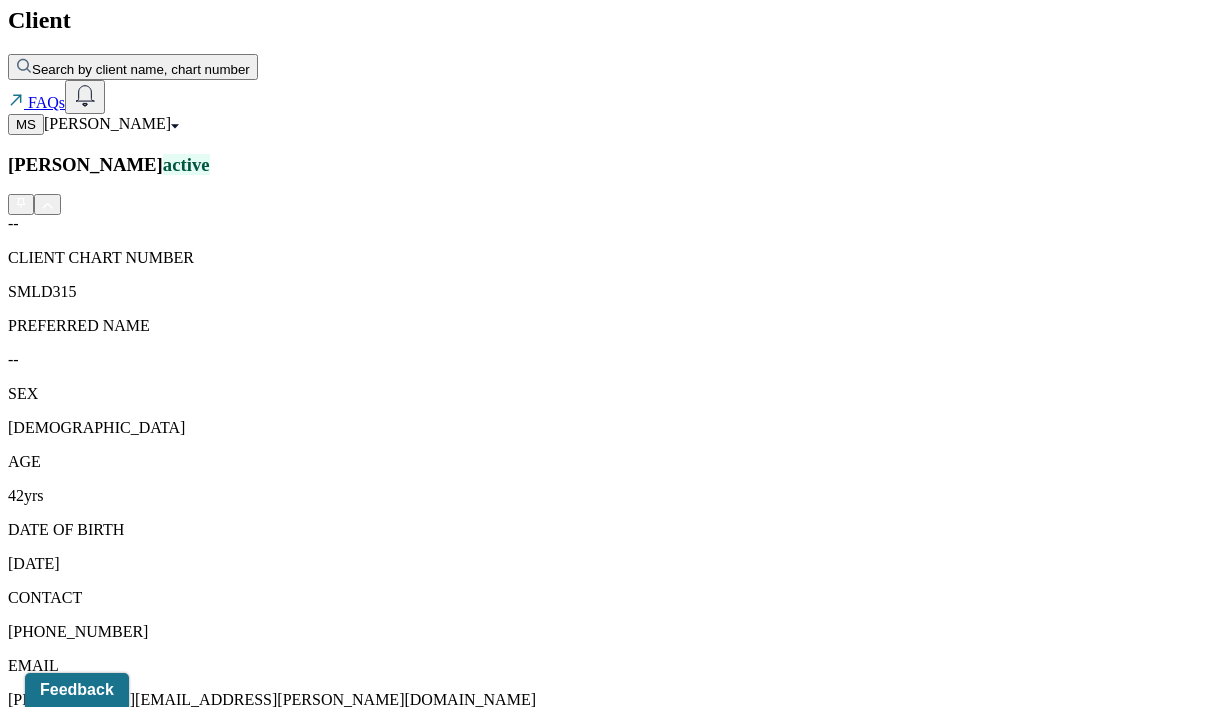 scroll, scrollTop: 706, scrollLeft: 0, axis: vertical 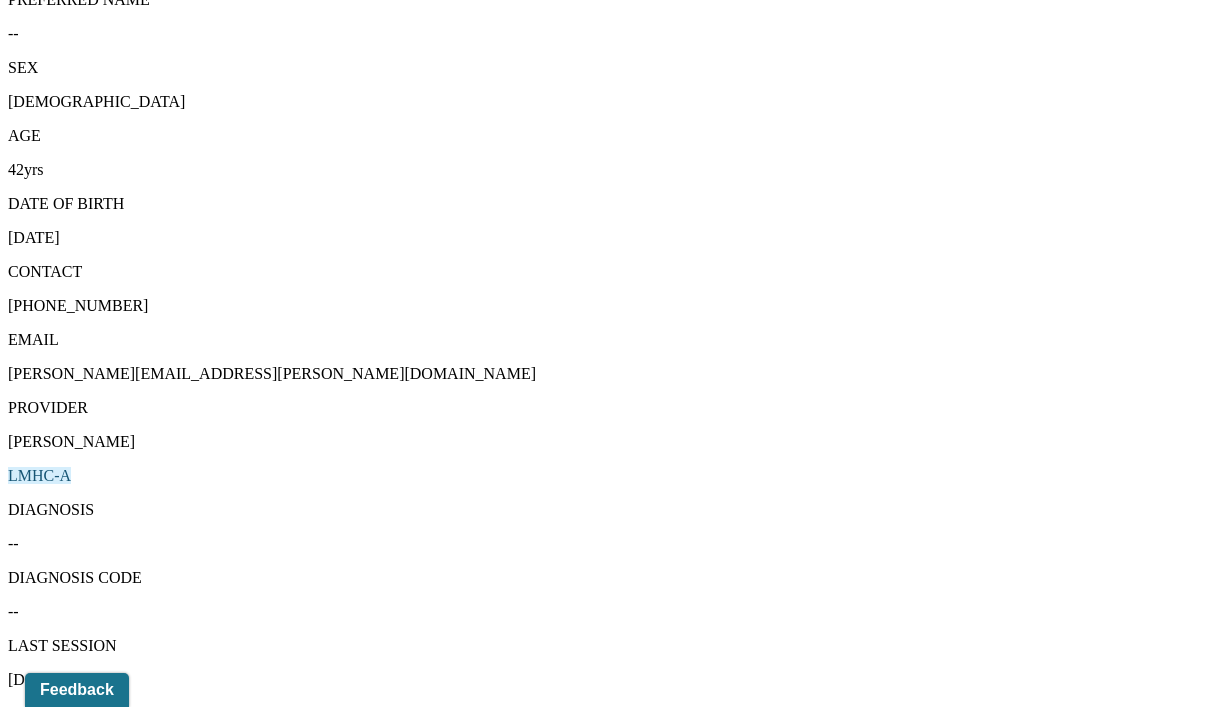 click on "Individual soap note" at bounding box center [283, 1350] 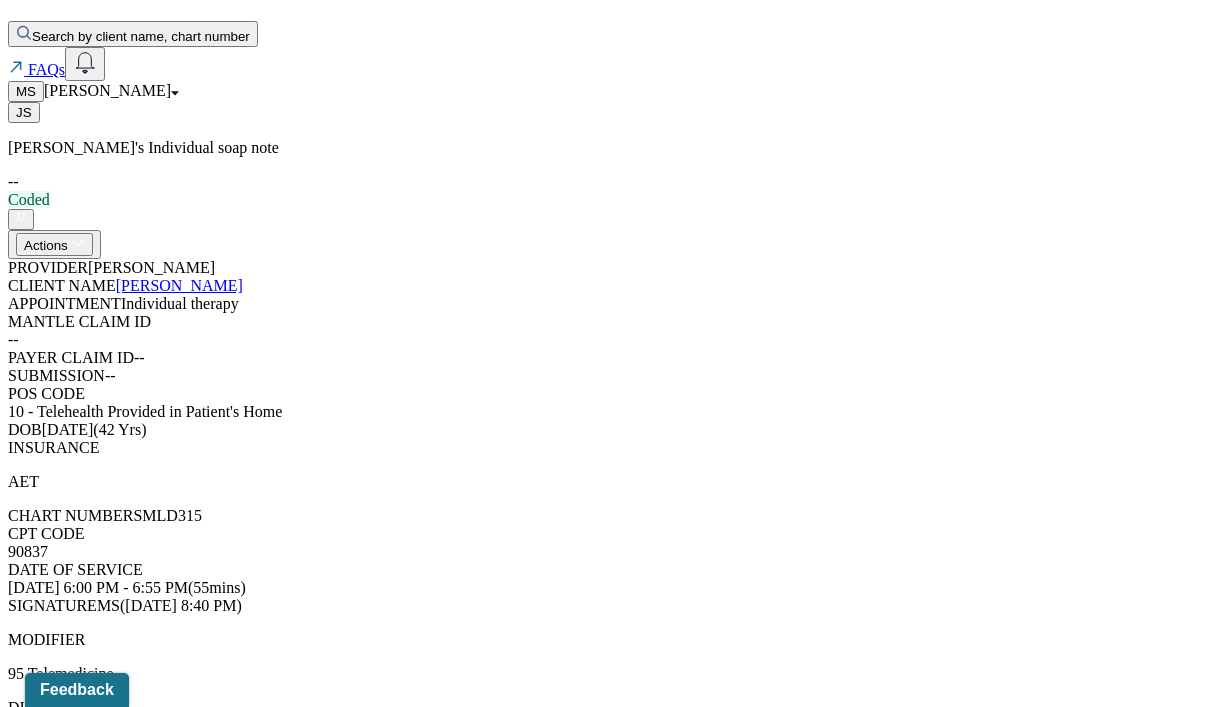 scroll, scrollTop: 0, scrollLeft: 0, axis: both 